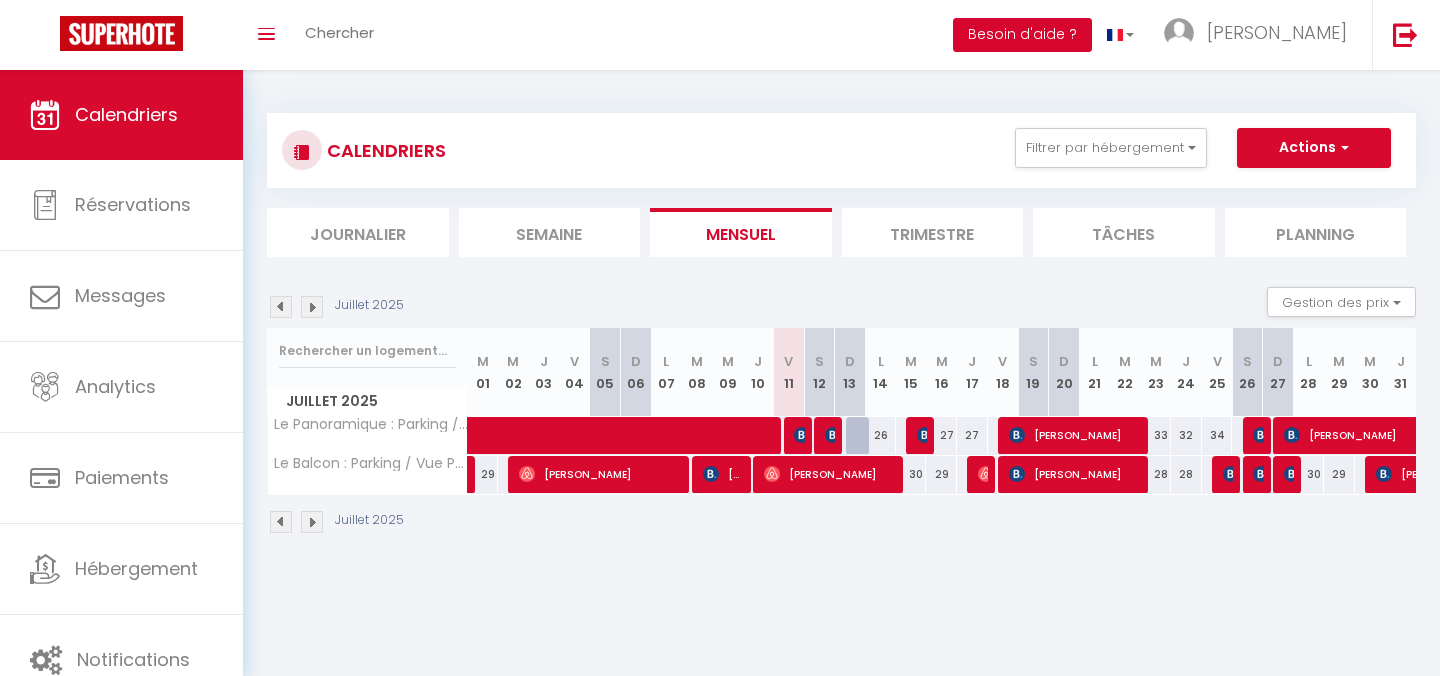 scroll, scrollTop: 0, scrollLeft: 0, axis: both 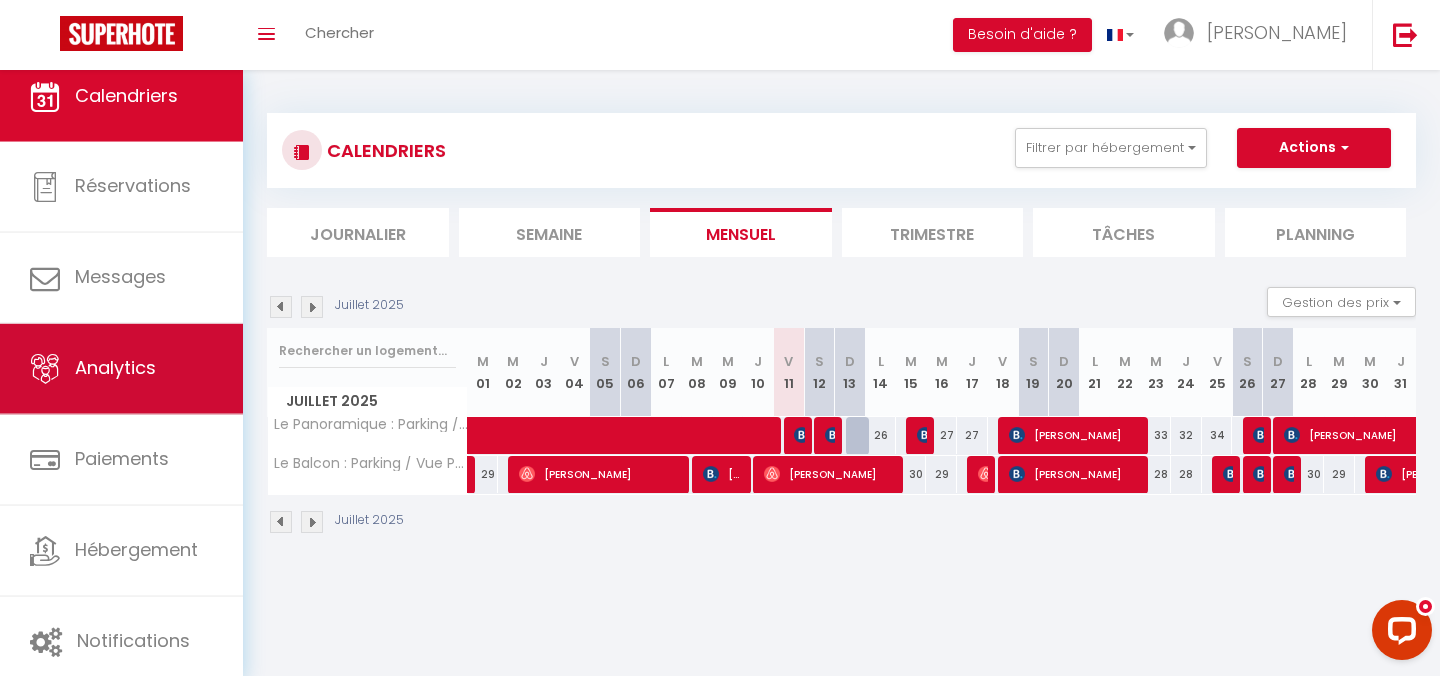 click on "Analytics" at bounding box center [121, 369] 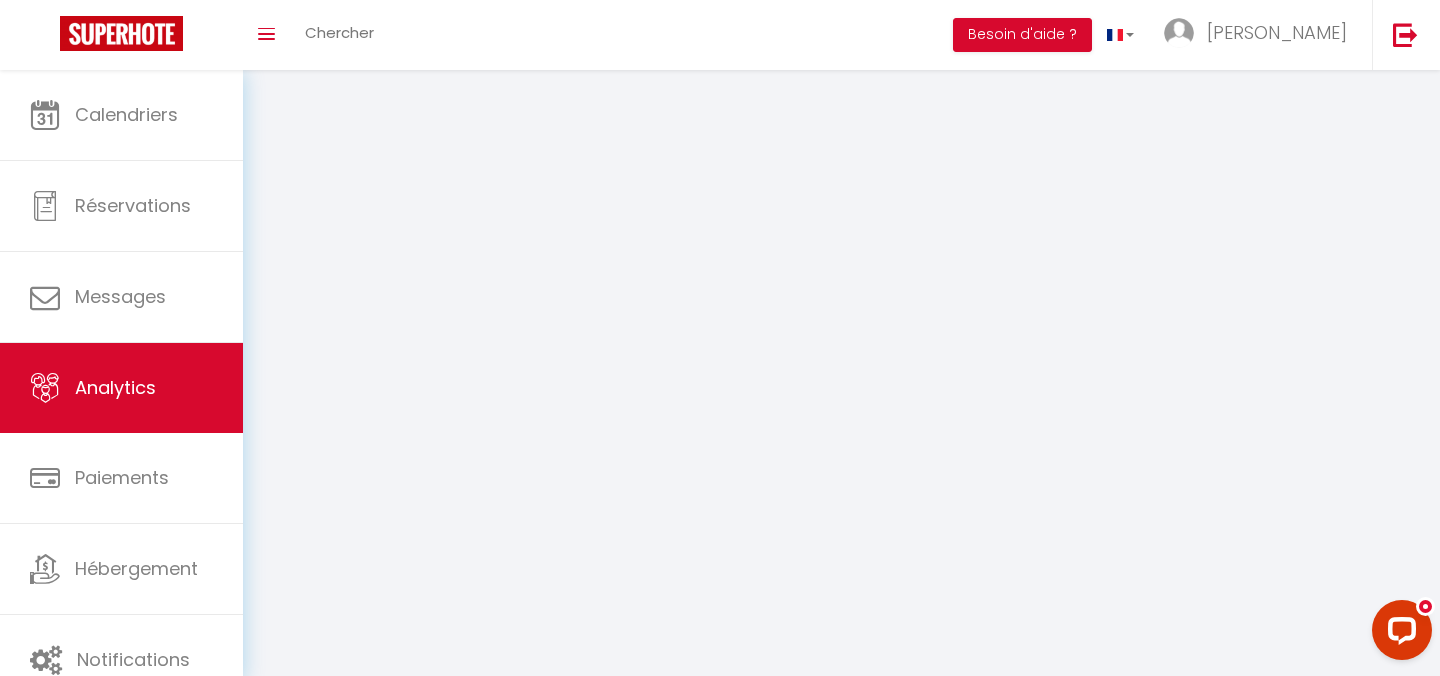 select on "2025" 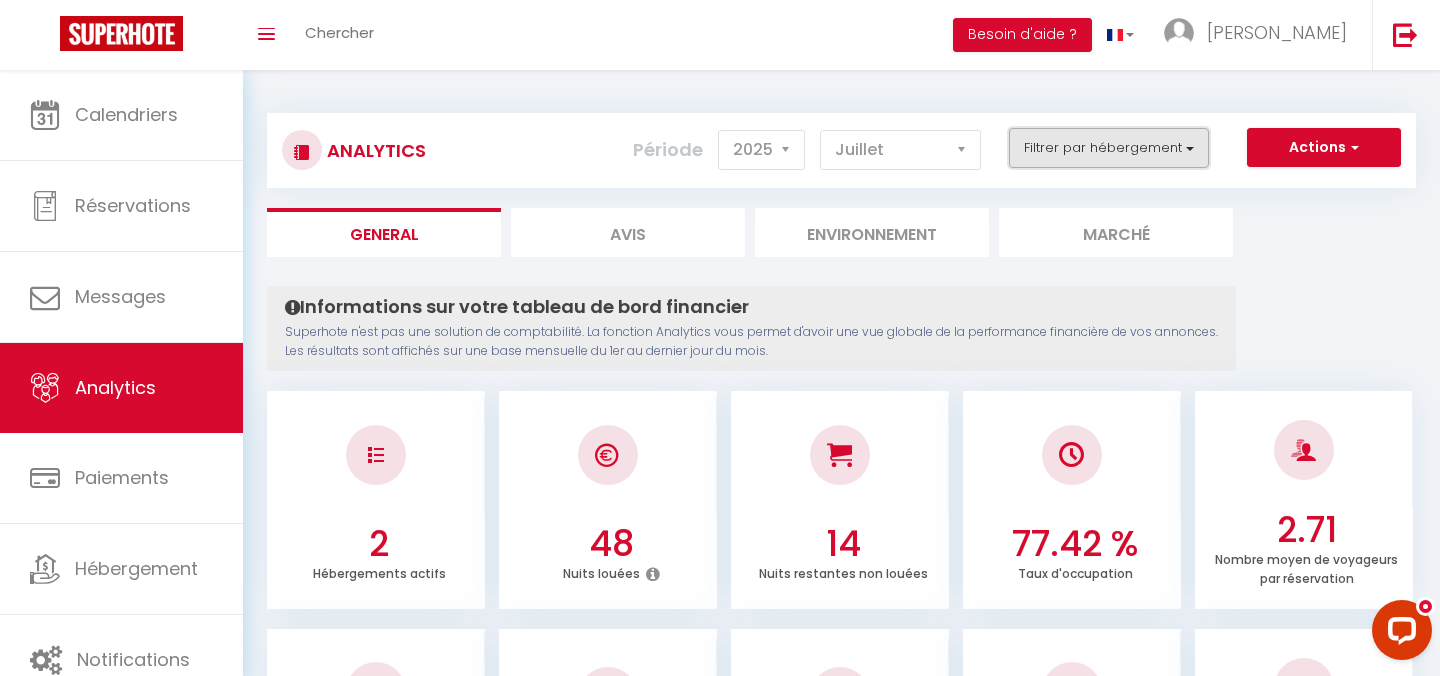 click on "Filtrer par hébergement" at bounding box center [1109, 148] 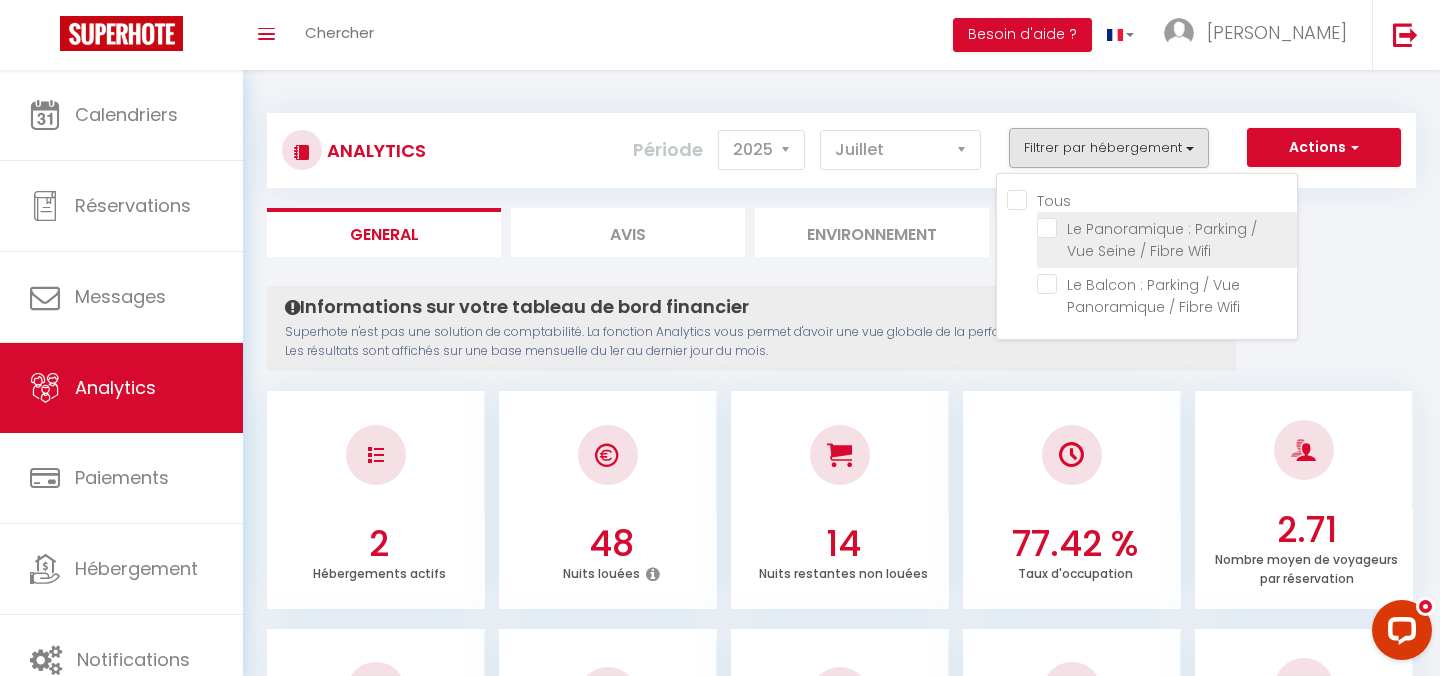 click at bounding box center (1167, 228) 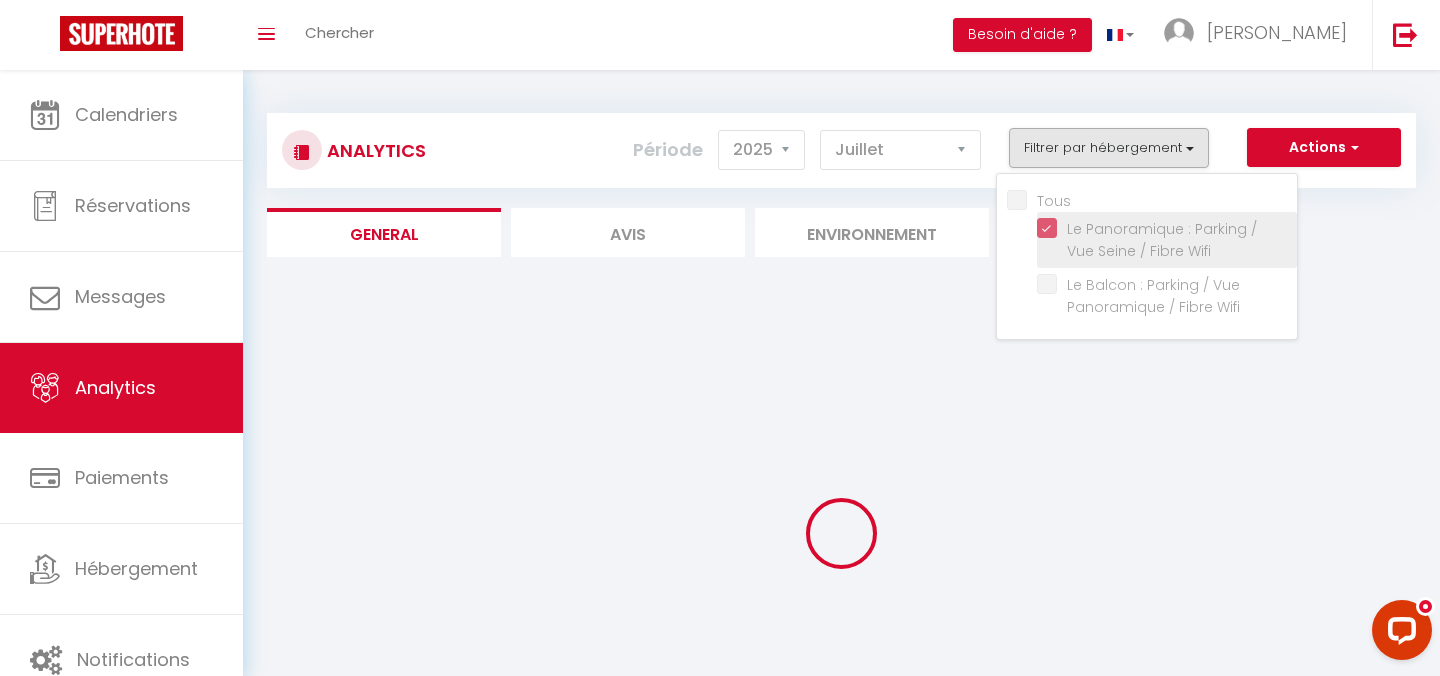 checkbox on "false" 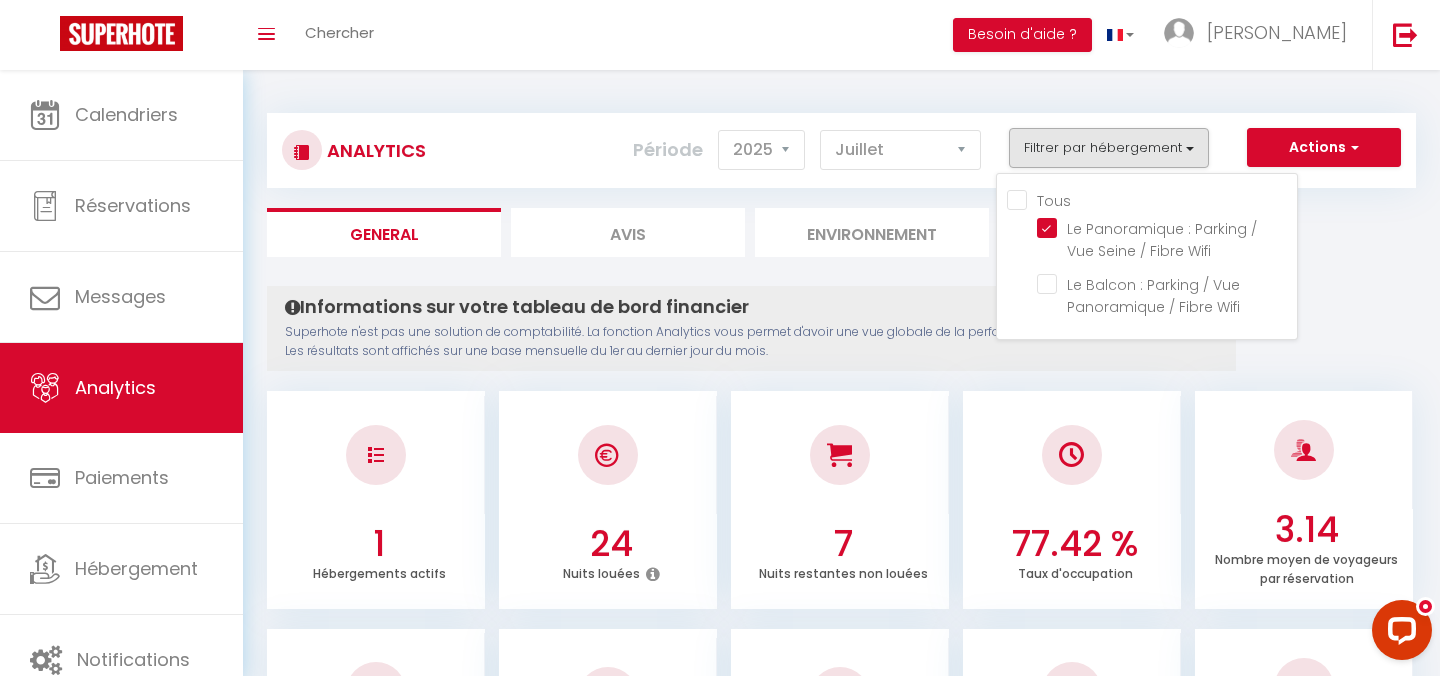 click on "Analytics
Actions
Génération SuperConciergerie   Génération SuperAnalyzer   Génération SuperExtractor   Exporter Taxe de séjour
Filtrer par hébergement
Tous
Le Panoramique : Parking / Vue Seine / Fibre Wifi
Le Balcon : Parking / Vue Panoramique / Fibre [PERSON_NAME]   2014 2015 2016 2017 2018 2019 2020 2021 2022 2023 2024 2025 2026 [DATE][PERSON_NAME]   Mars   Avril   Mai   Juin   Juillet   Août   Septembre   Octobre   Novembre   Décembre" at bounding box center (841, 141) 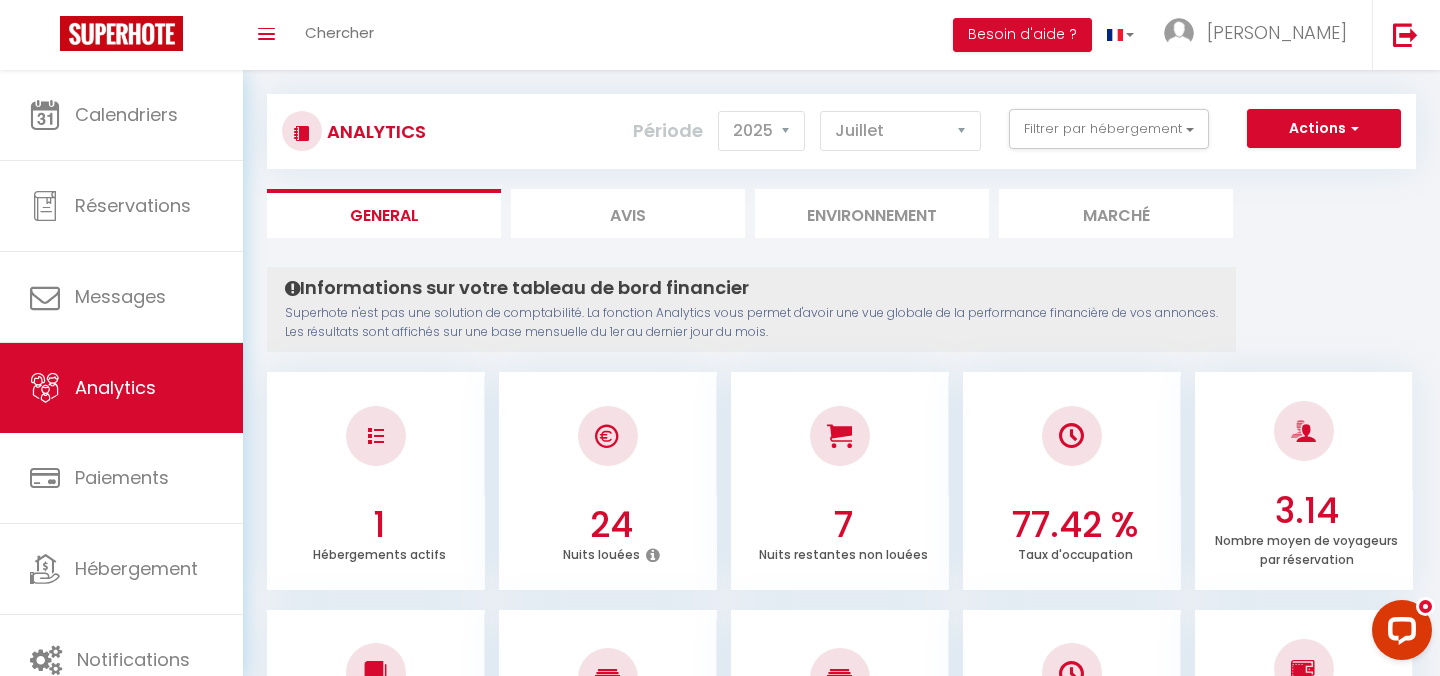 scroll, scrollTop: 0, scrollLeft: 0, axis: both 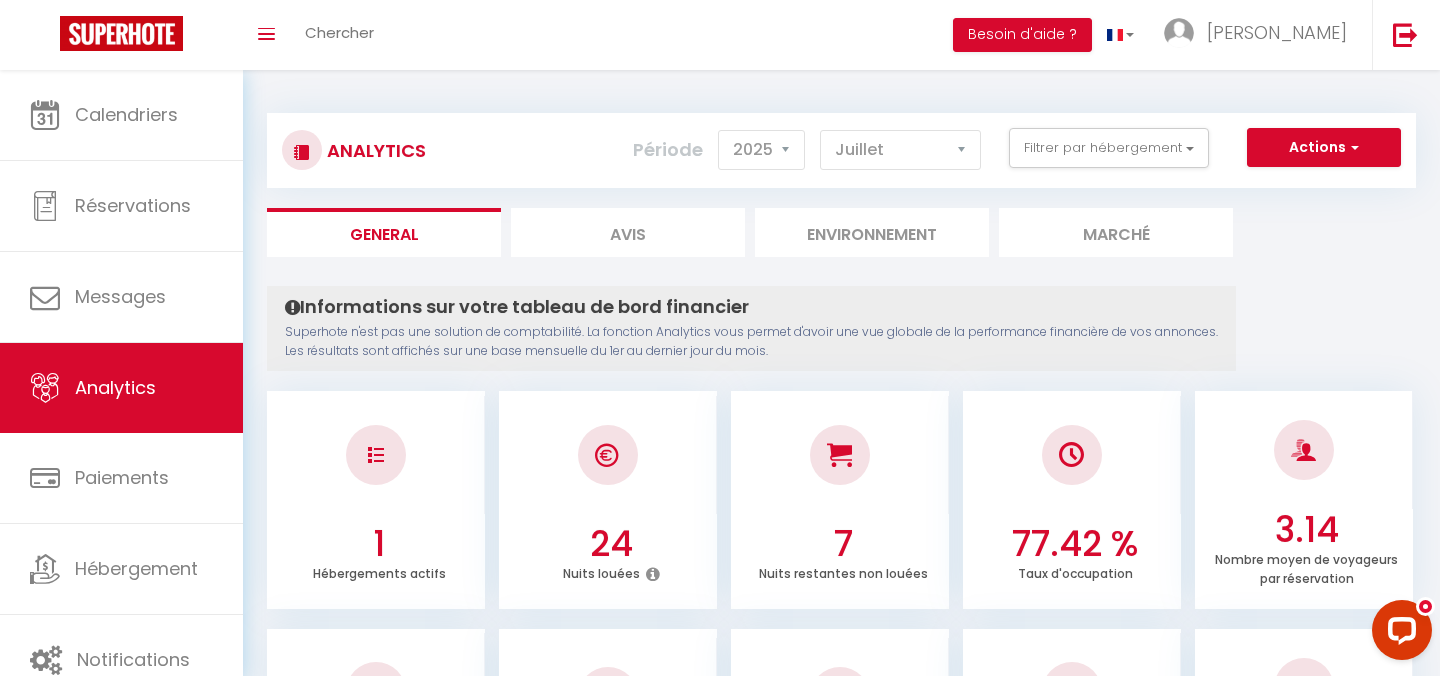 click on "Avis" at bounding box center (628, 232) 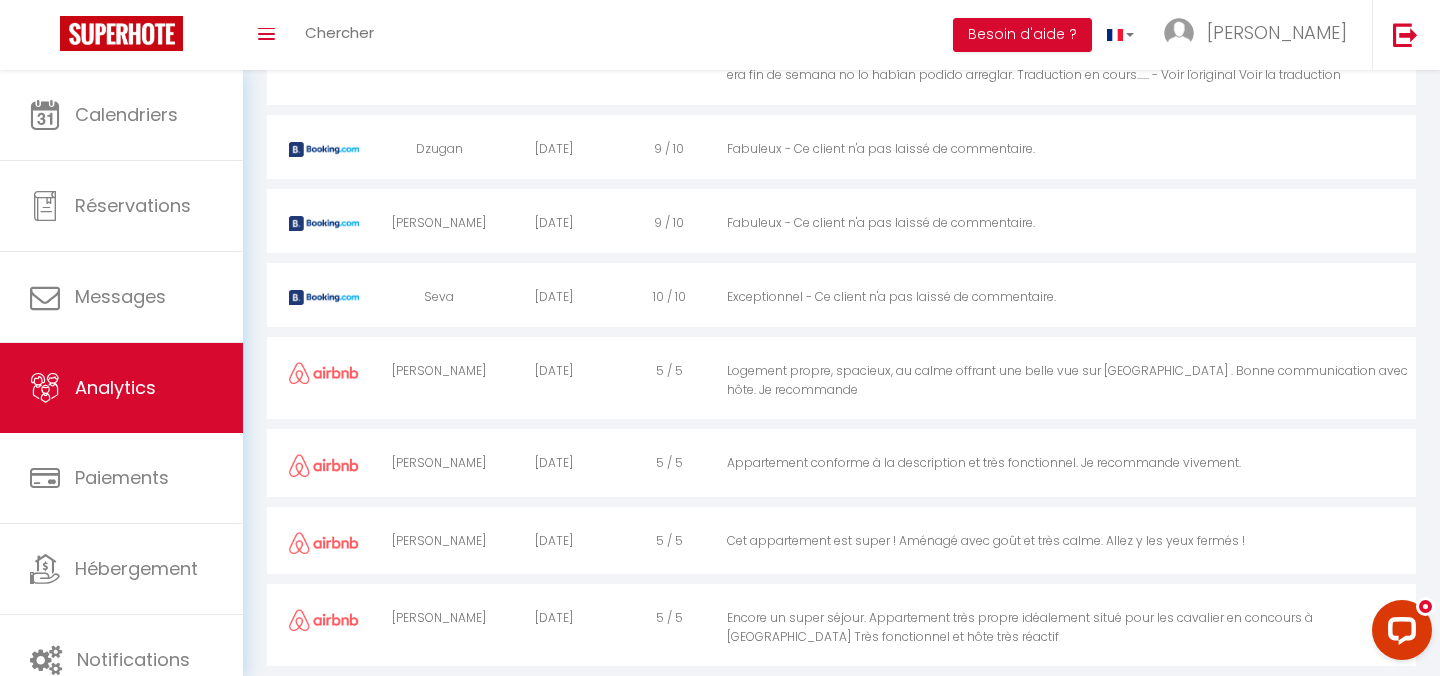 scroll, scrollTop: 3725, scrollLeft: 0, axis: vertical 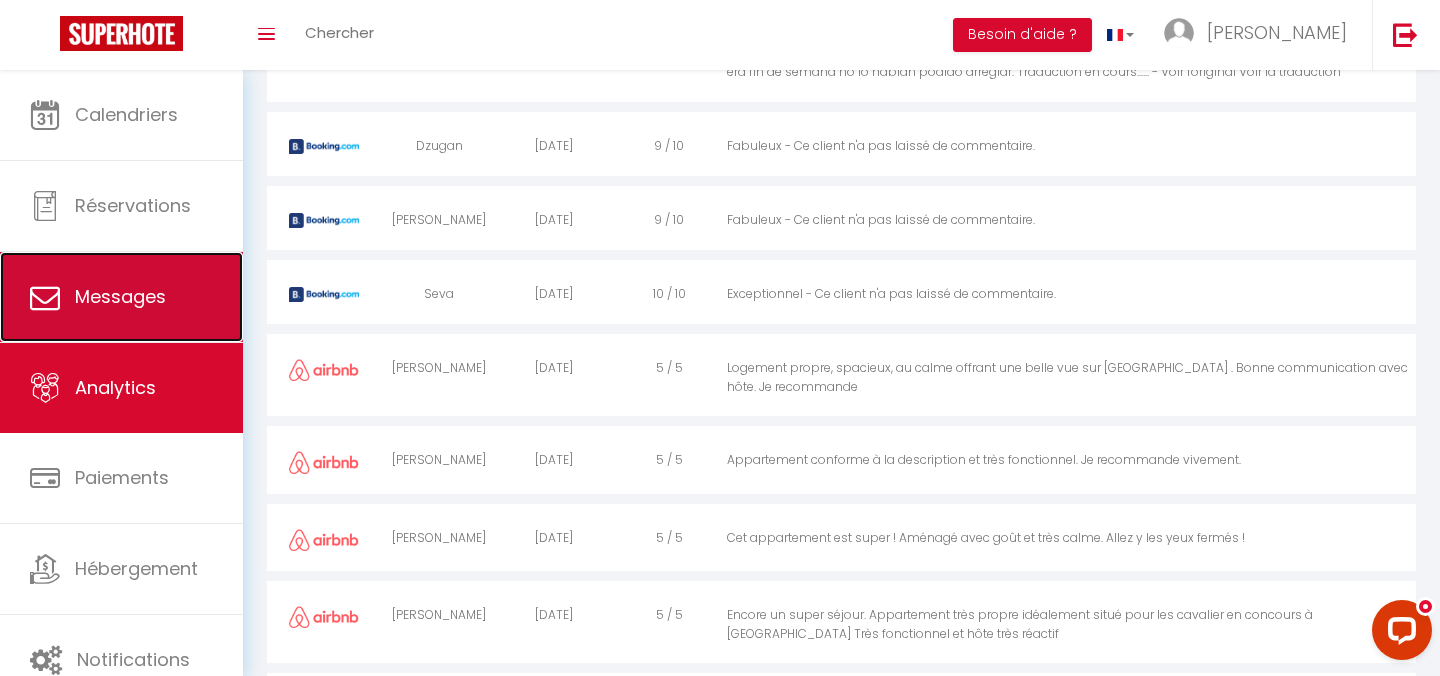 click on "Messages" at bounding box center [121, 297] 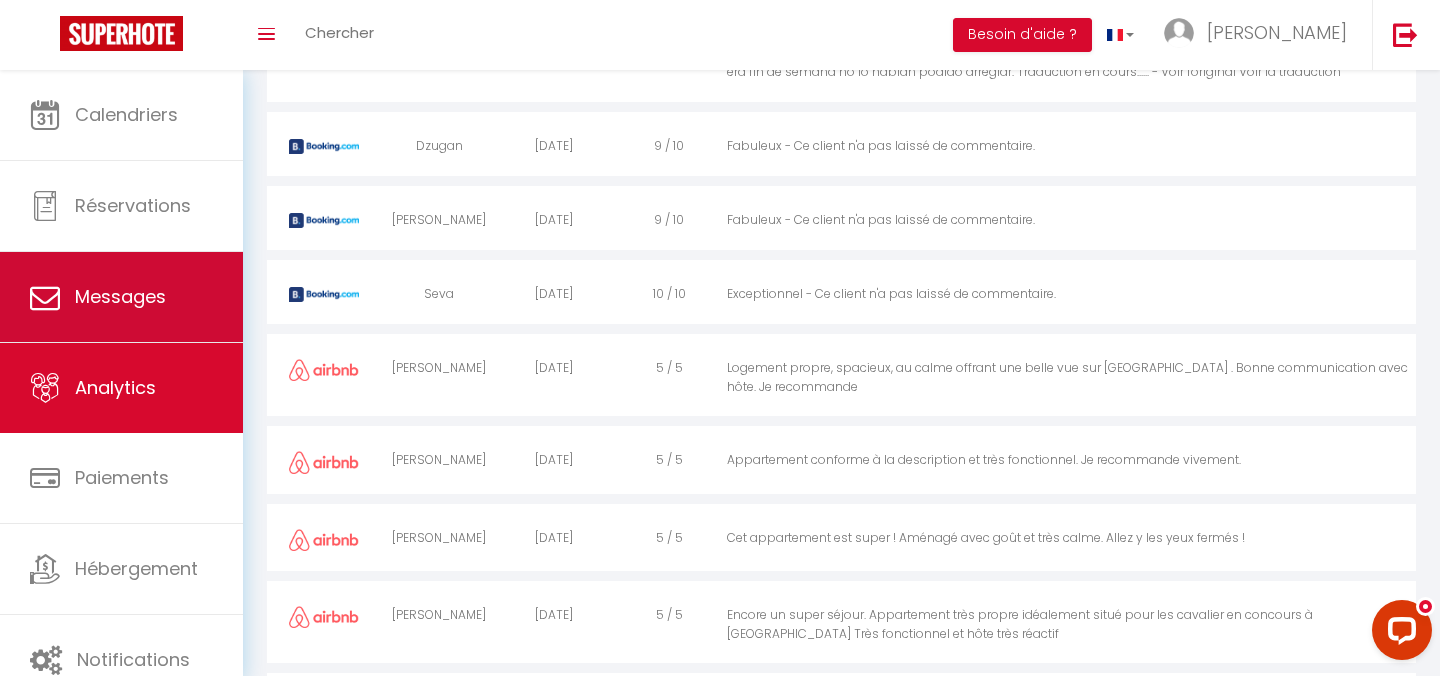 scroll, scrollTop: 0, scrollLeft: 0, axis: both 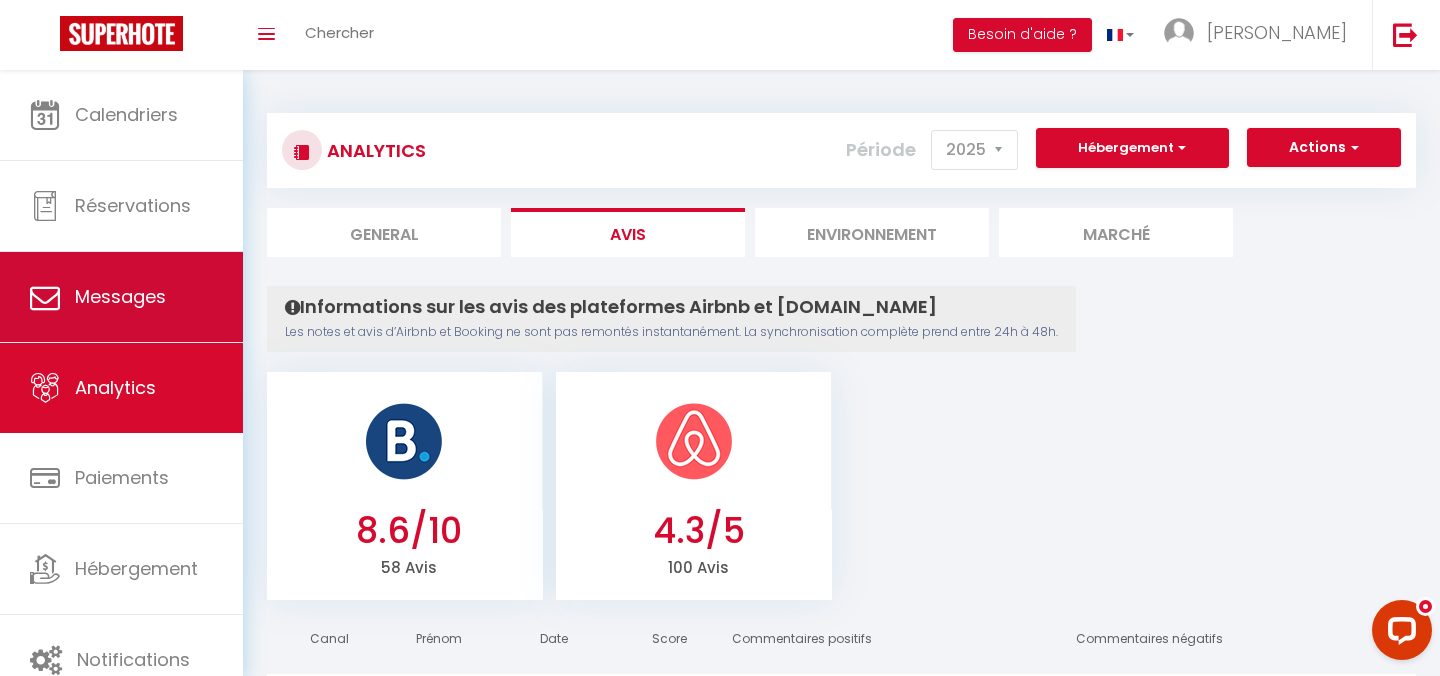 select on "message" 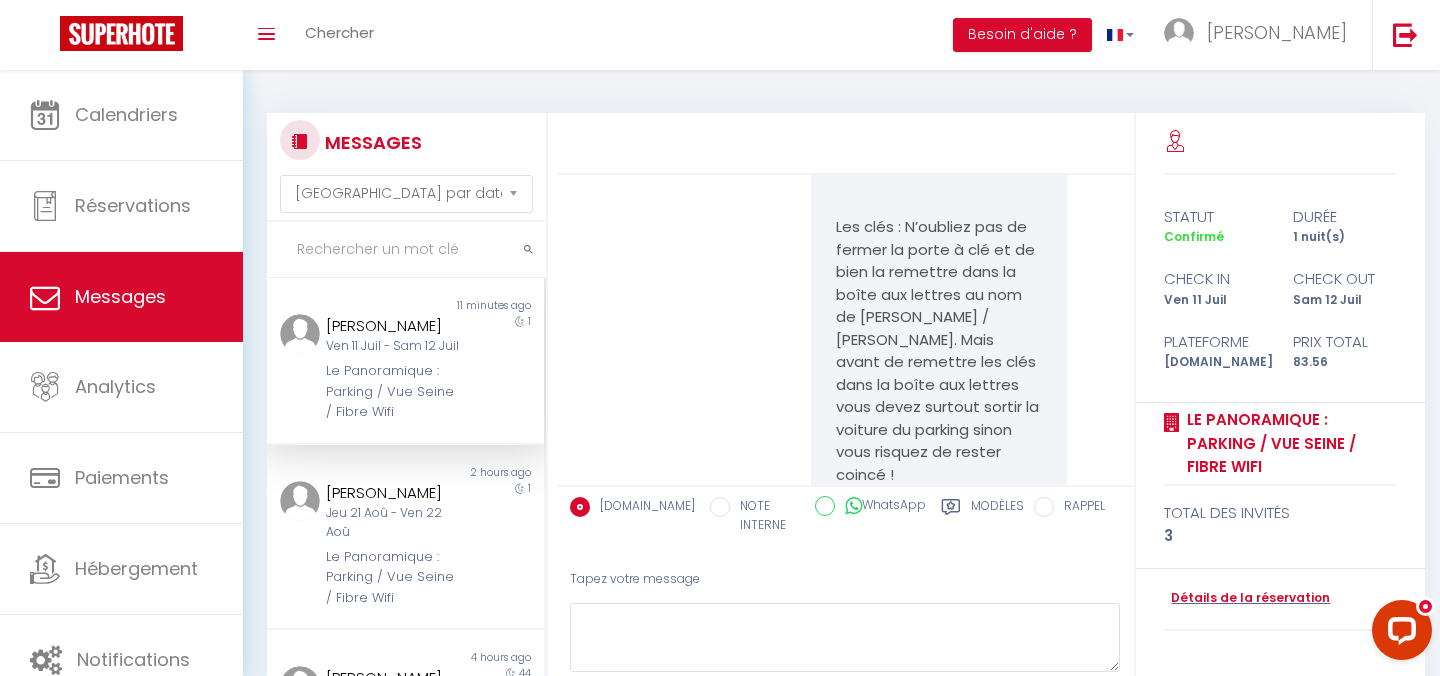 scroll, scrollTop: 5044, scrollLeft: 0, axis: vertical 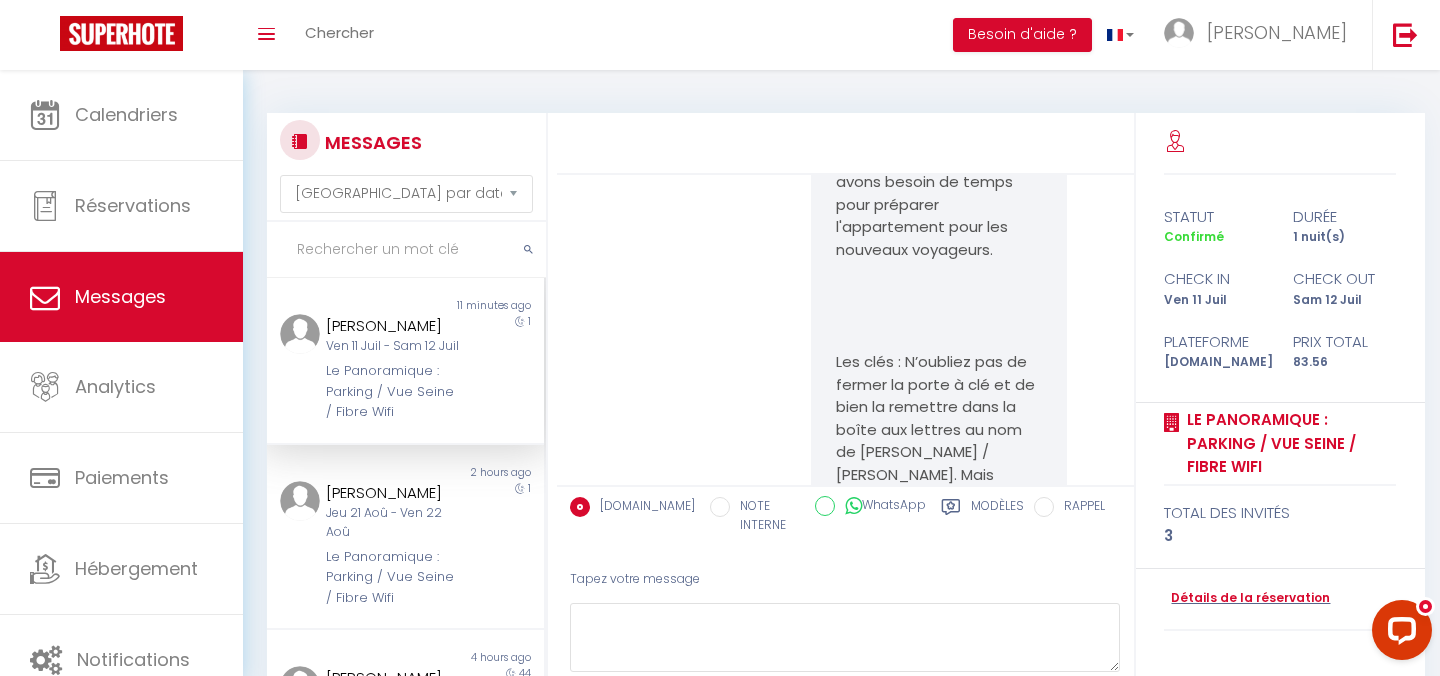 click on "WhatsApp" at bounding box center (825, 506) 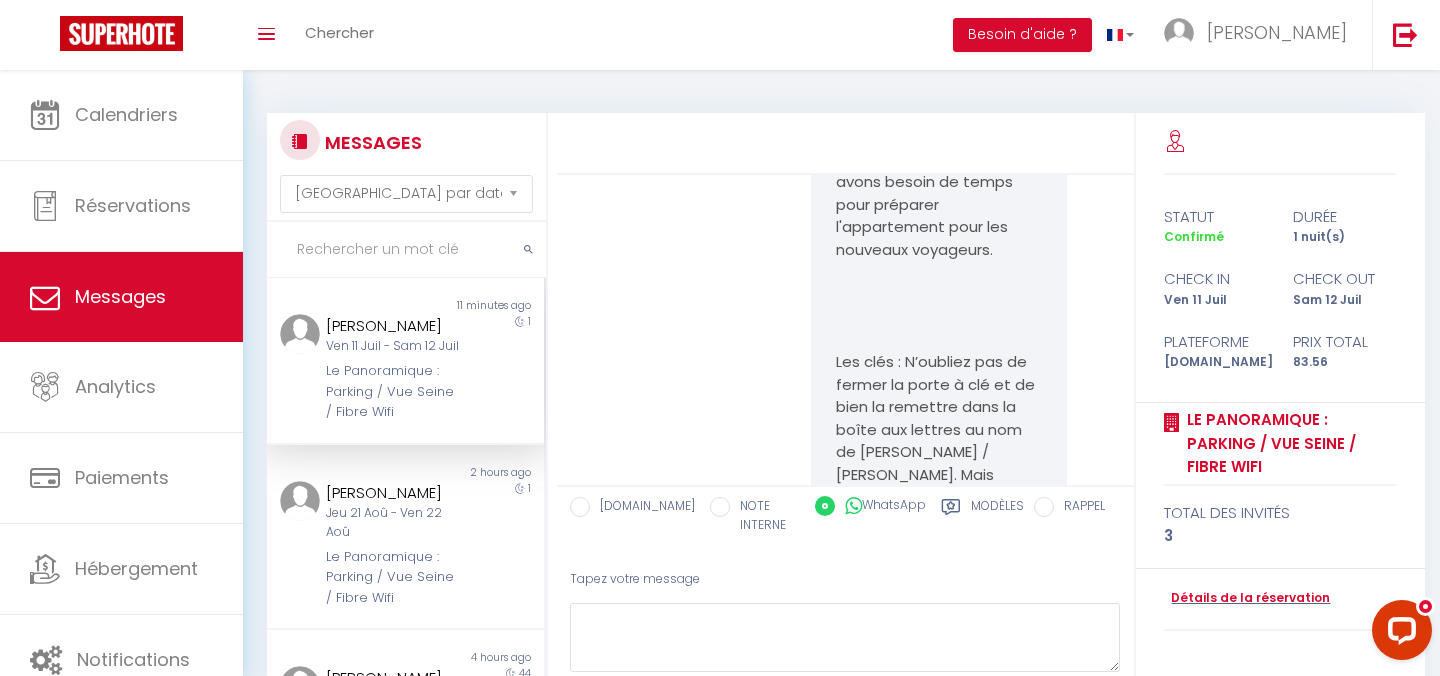 click on "[DOMAIN_NAME]" at bounding box center [642, 508] 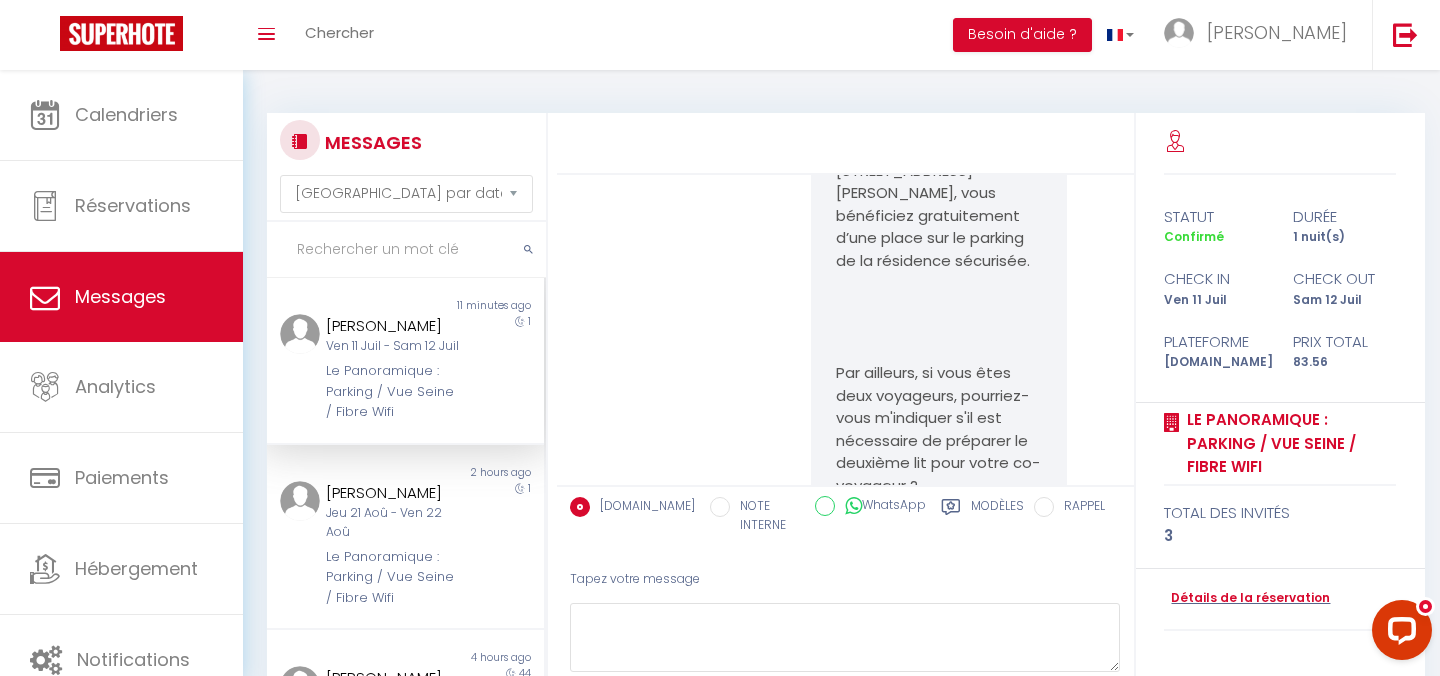 scroll, scrollTop: 0, scrollLeft: 0, axis: both 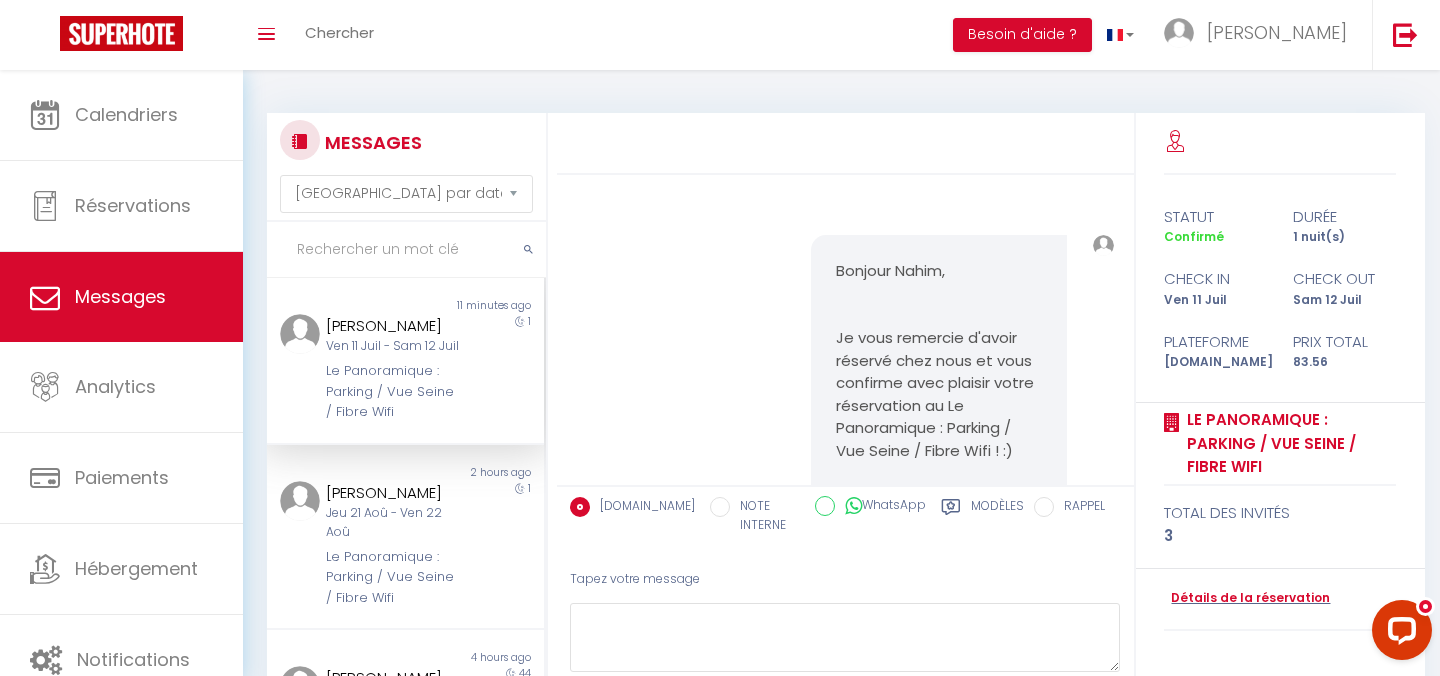 click on "Bonjour Nahim," at bounding box center (938, 271) 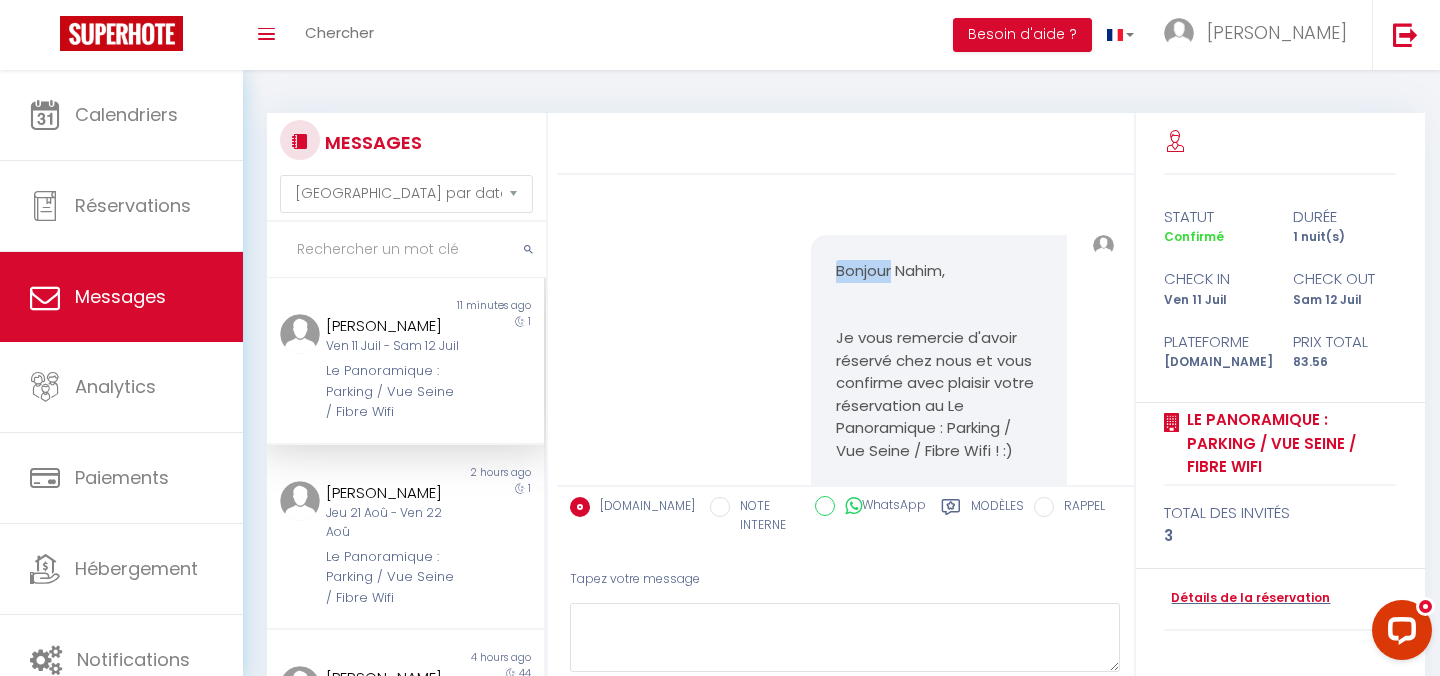 click on "Bonjour Nahim," at bounding box center [938, 271] 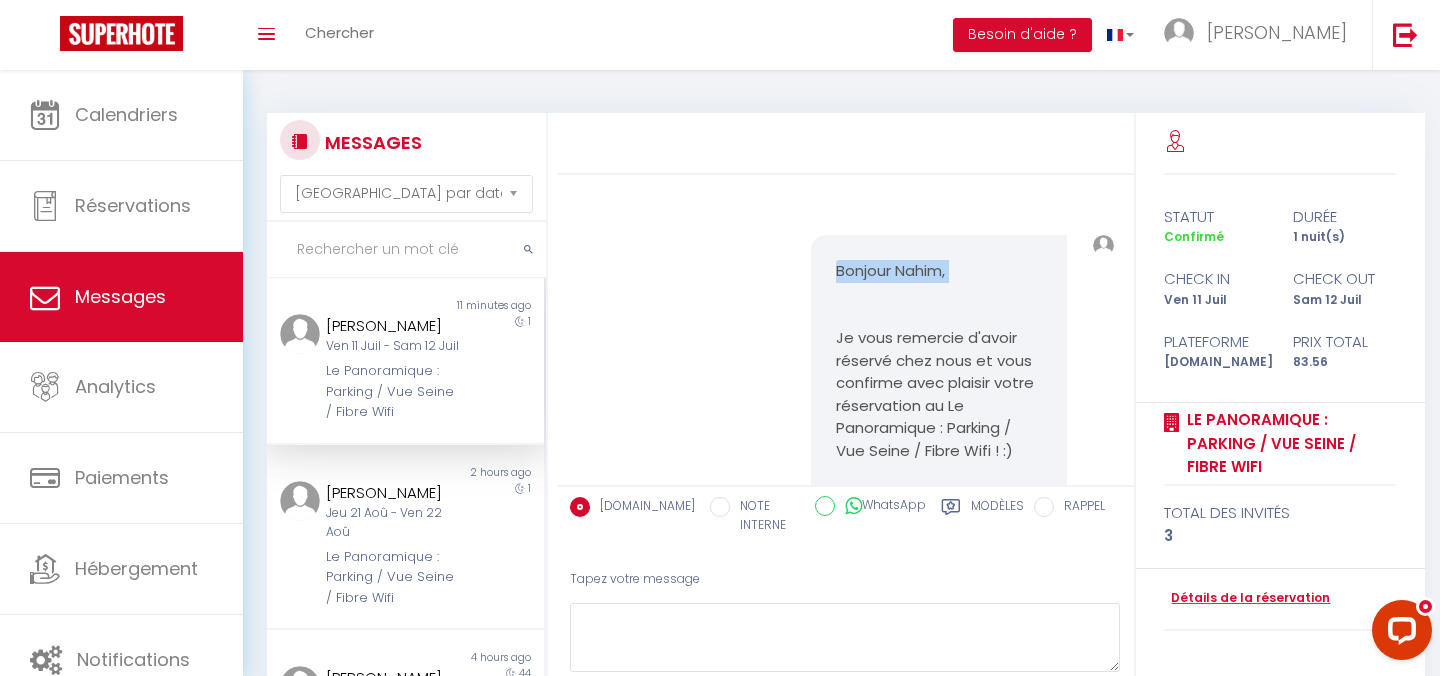 click on "Bonjour Nahim," at bounding box center [938, 271] 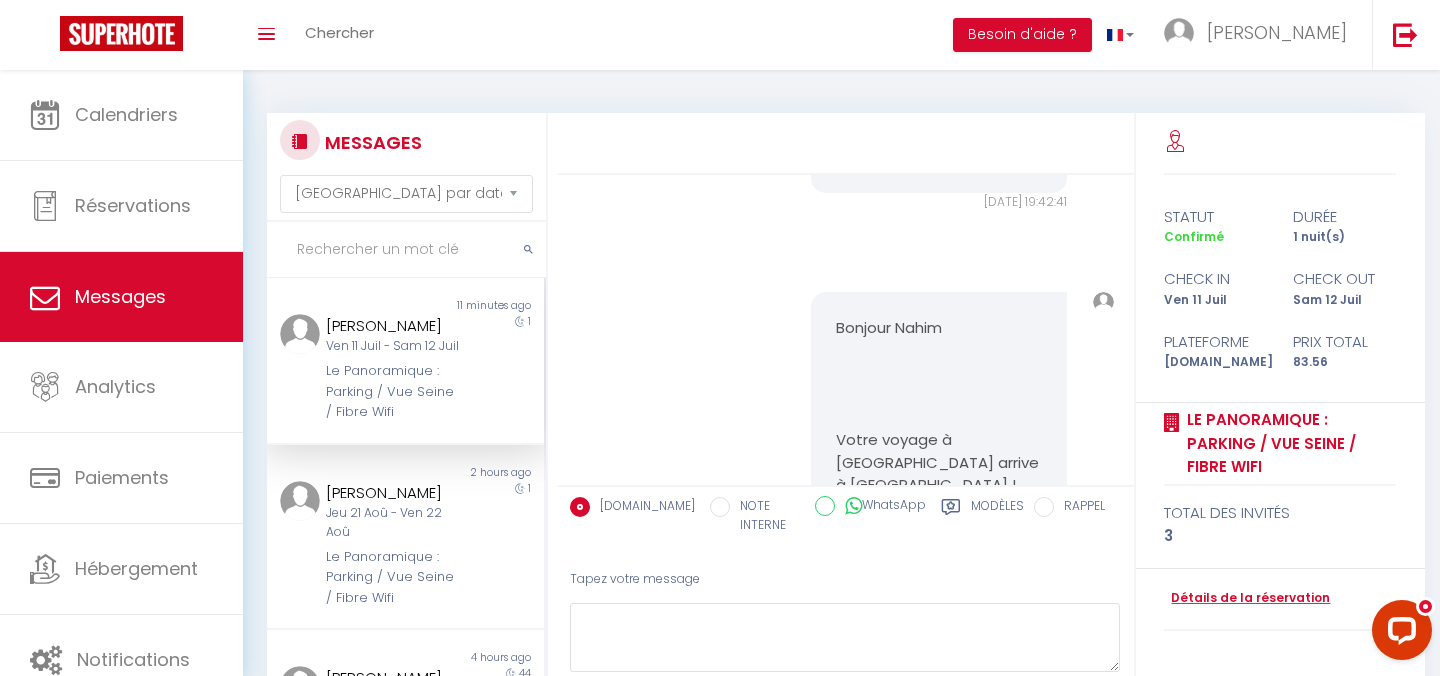 scroll, scrollTop: 1121, scrollLeft: 0, axis: vertical 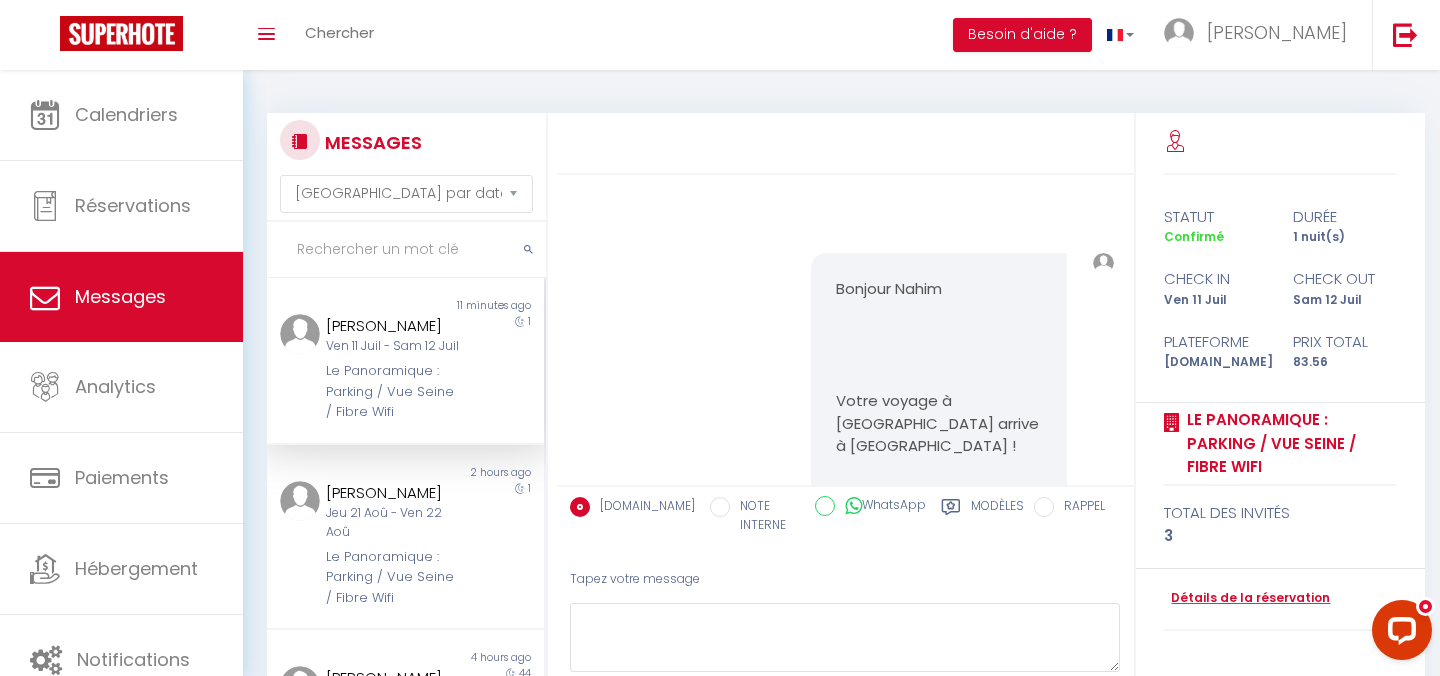 click on "Bonjour Nahim" at bounding box center (938, 289) 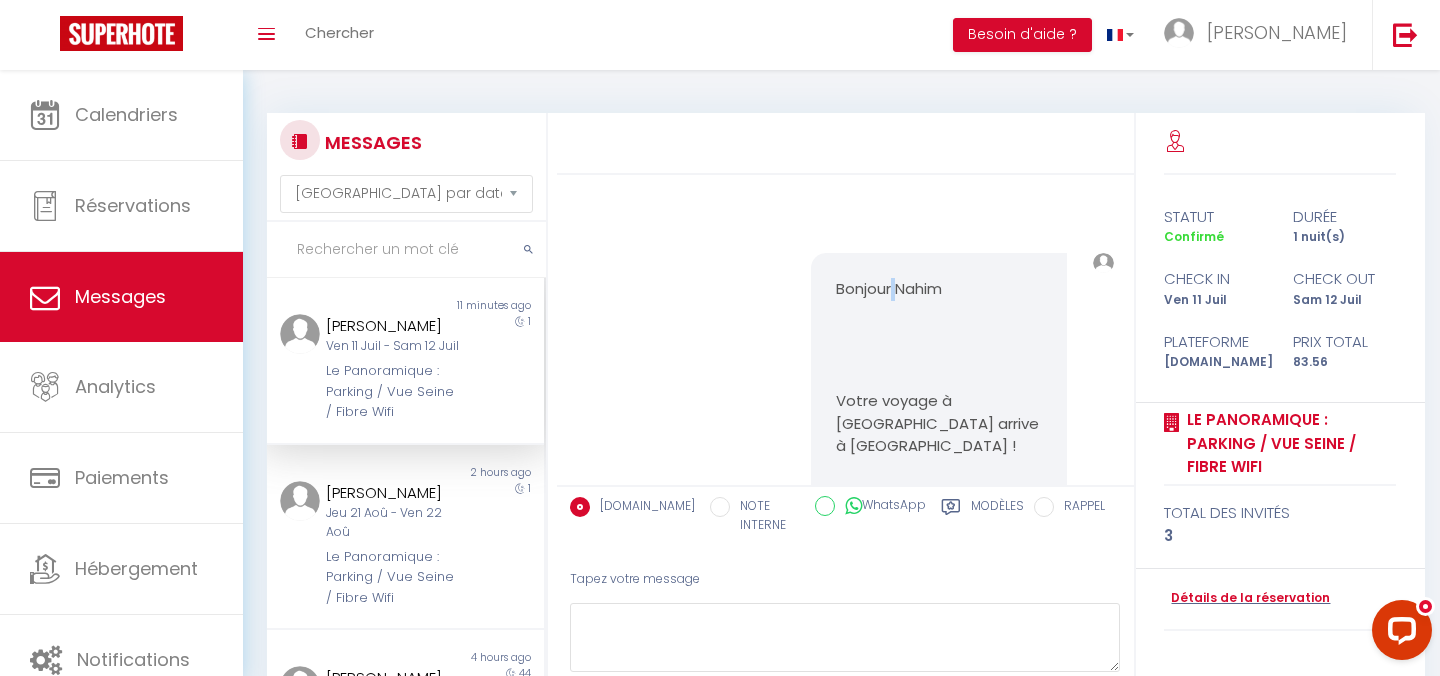 click on "Bonjour Nahim" at bounding box center (938, 289) 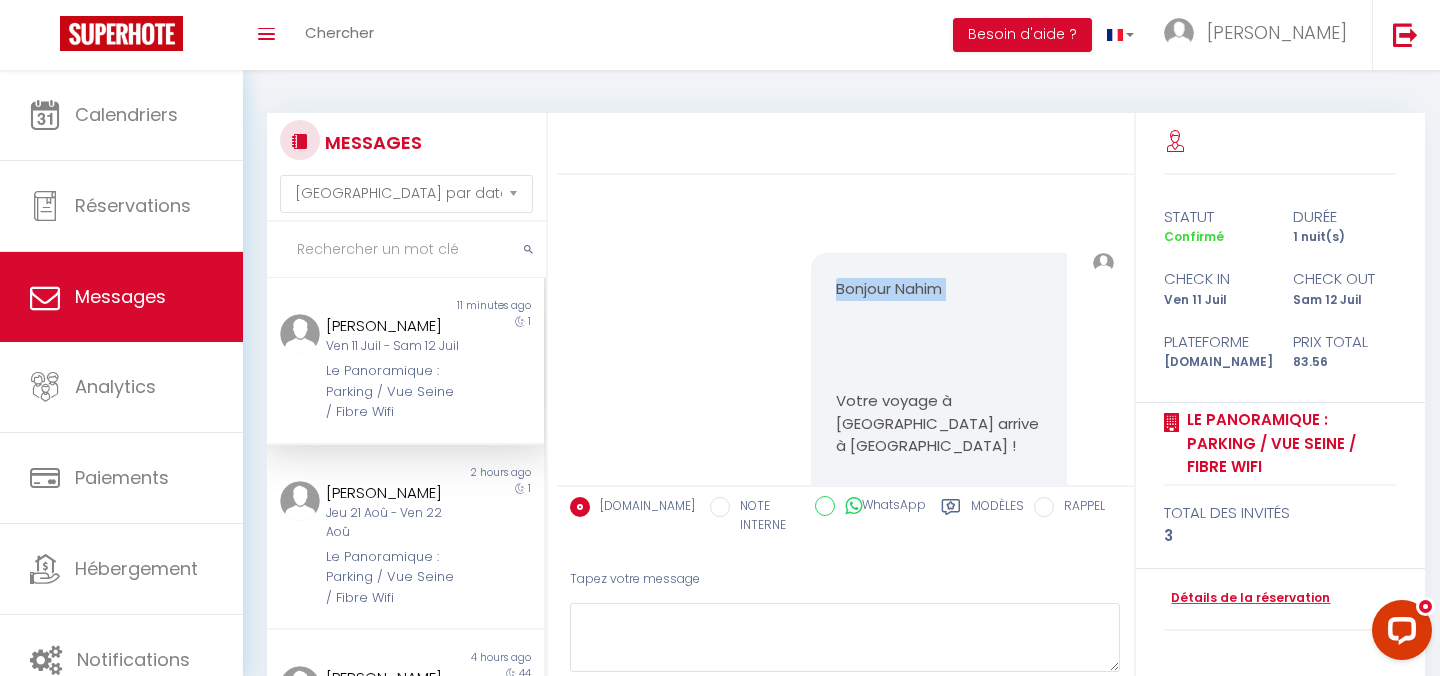 click on "Bonjour Nahim" at bounding box center [938, 289] 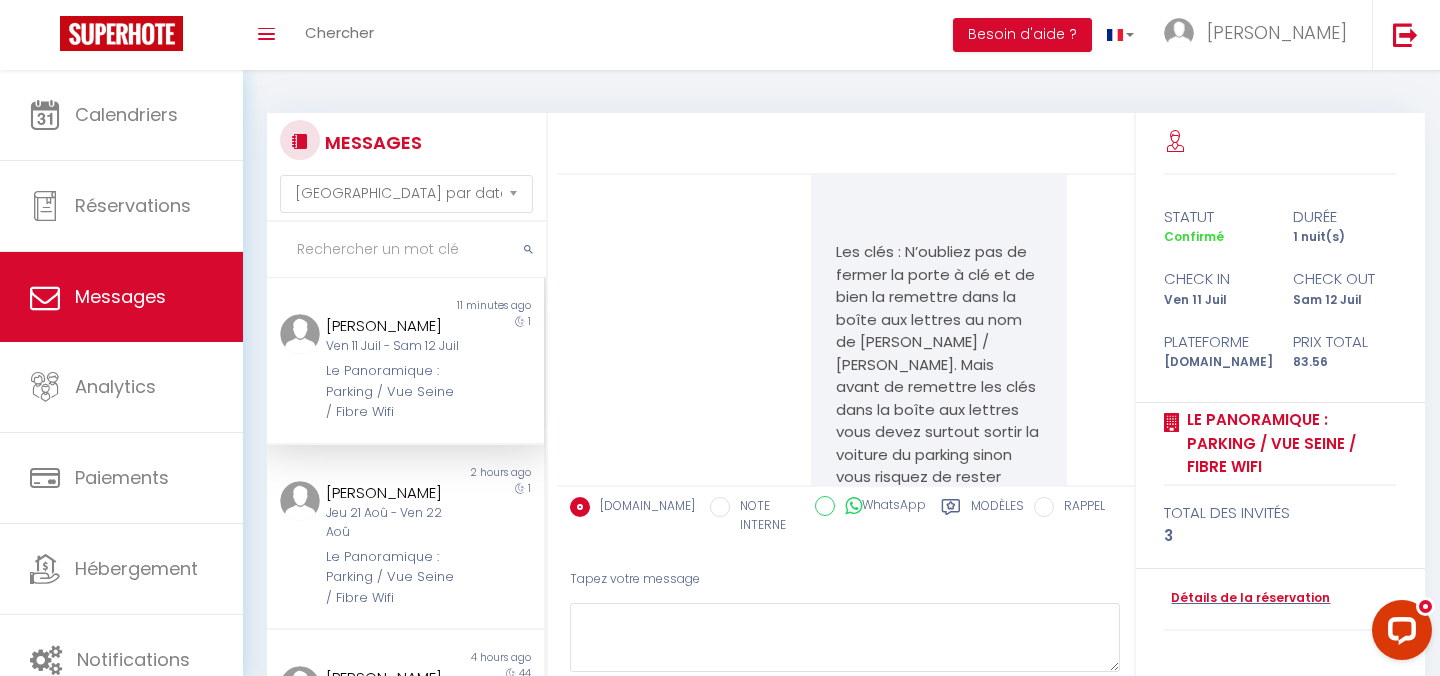 scroll, scrollTop: 5158, scrollLeft: 0, axis: vertical 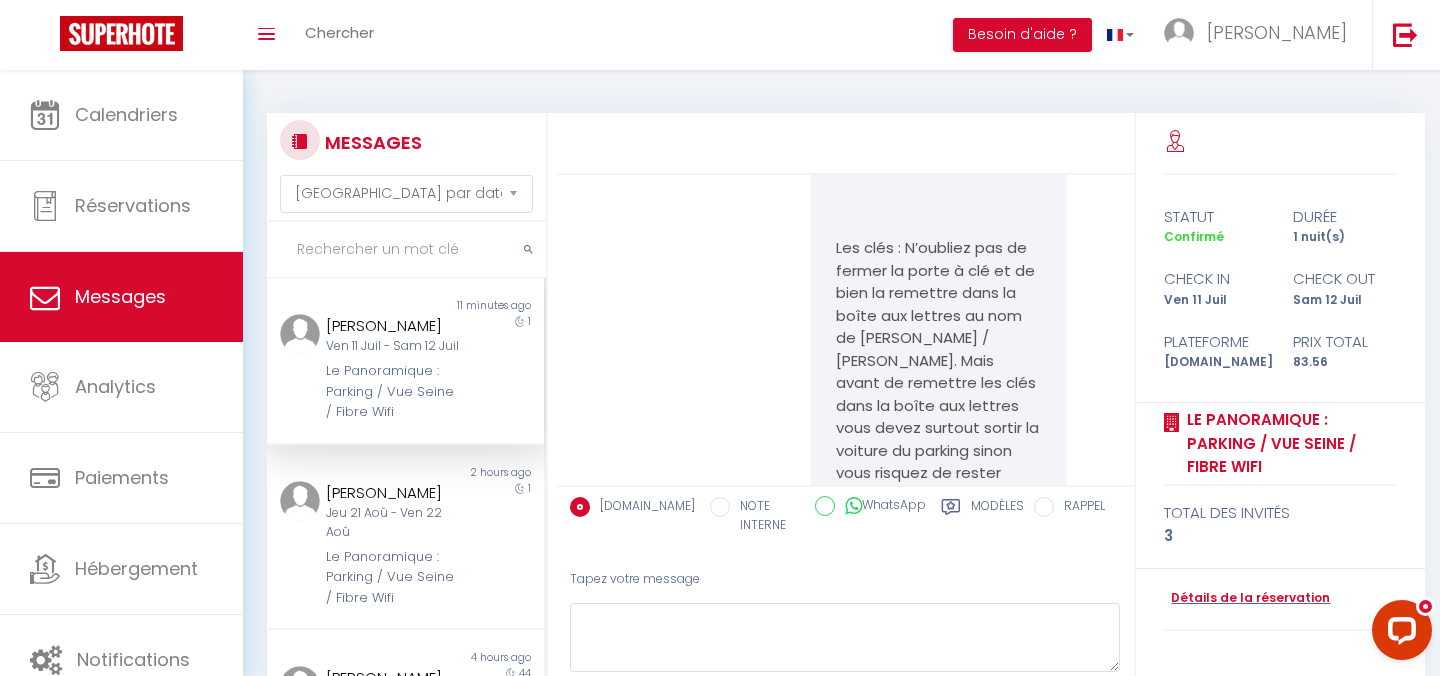 click on "Cordialement," at bounding box center [938, -531] 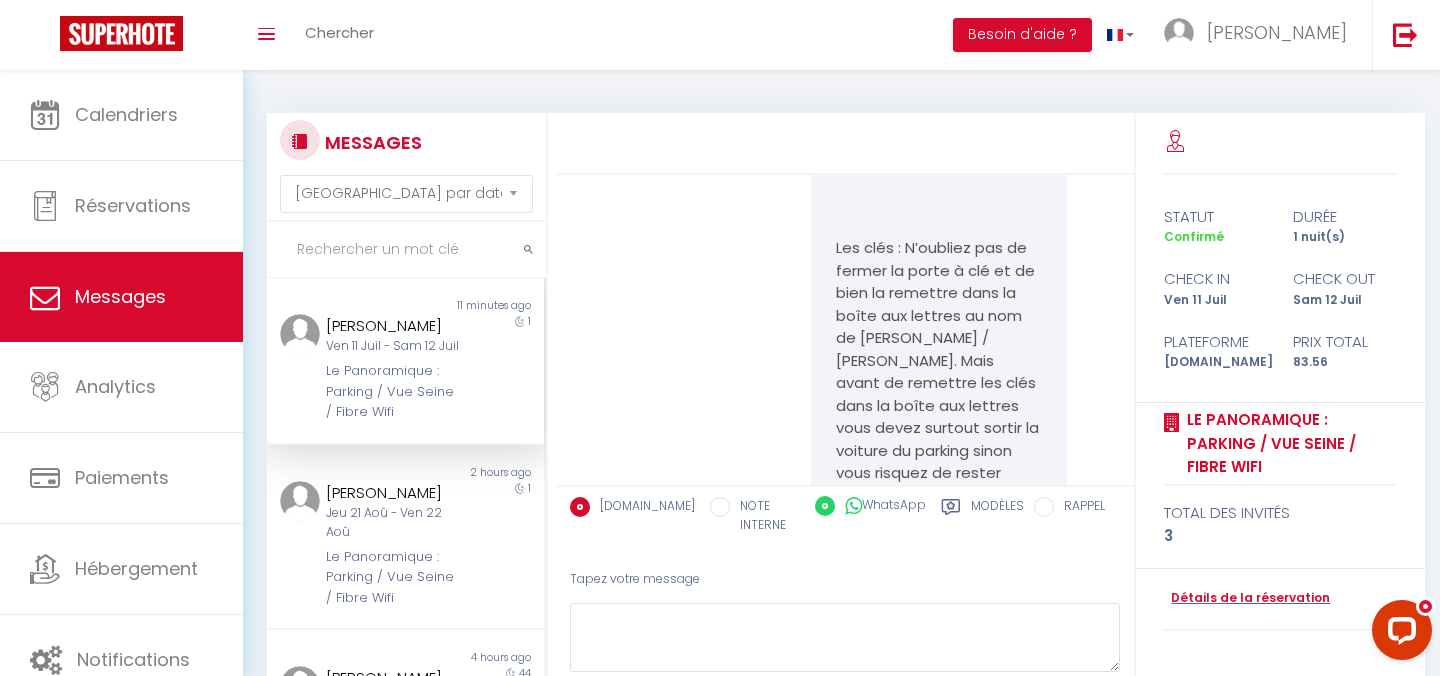 radio on "false" 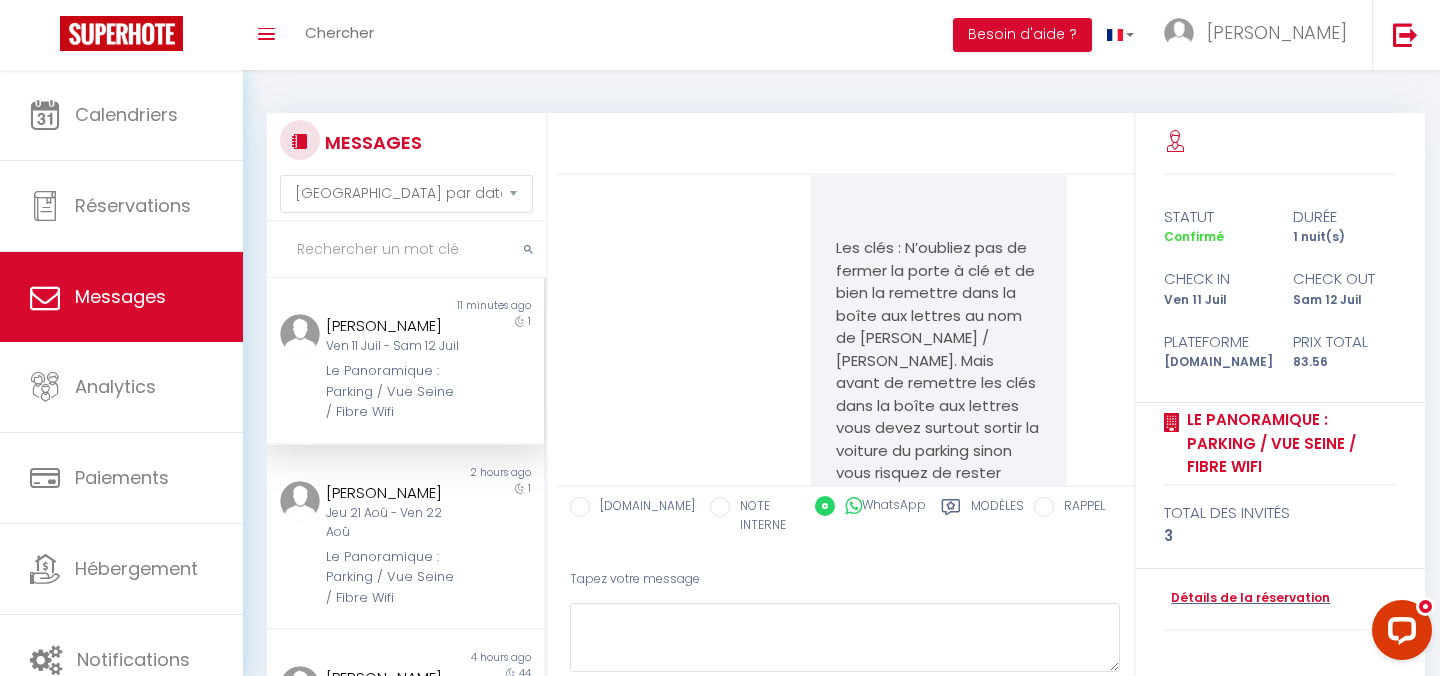 scroll, scrollTop: 100, scrollLeft: 0, axis: vertical 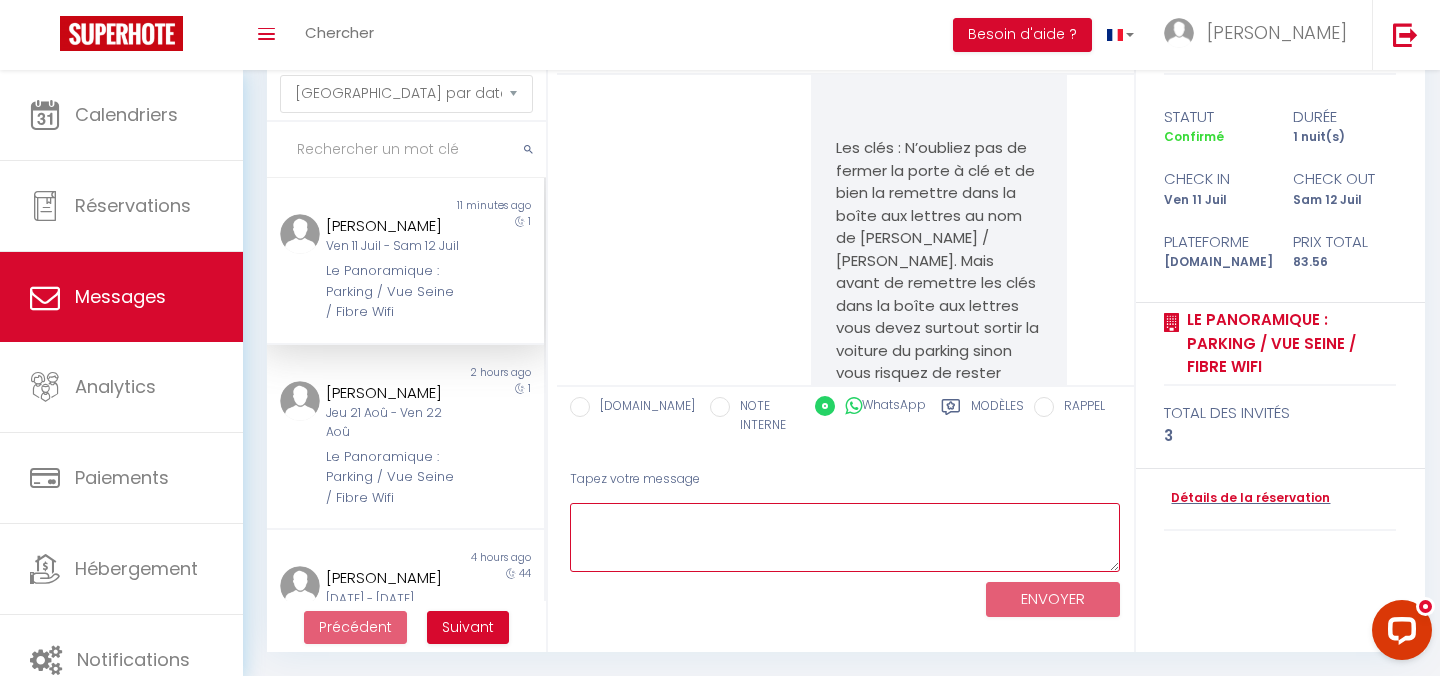 click at bounding box center (845, 537) 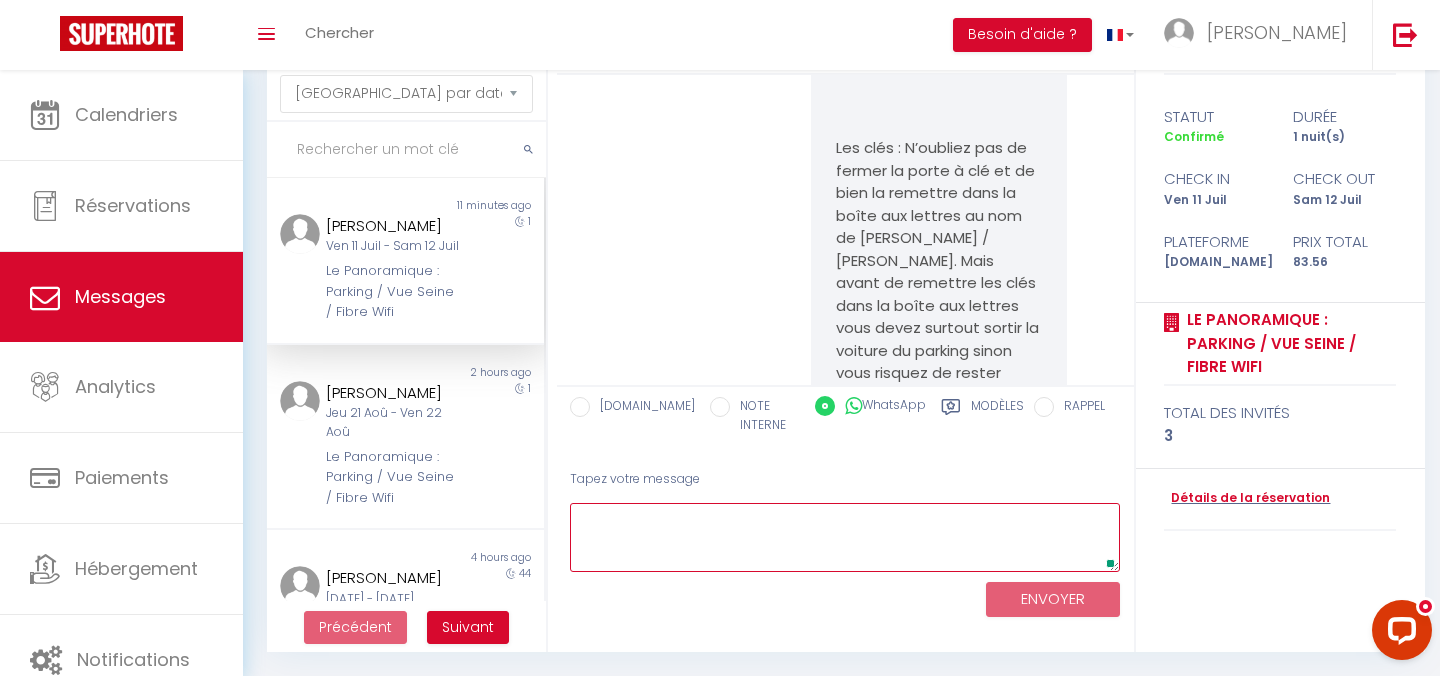 paste on "Loremip Dolor
Sitam consec a Elits doeius t incid utl !
Etdol mag aliquaenimad mini veni quisno exer ullam laborisnisi al exeacommo con duis:
- A’irureinrepr vo velit es 86 cil Fugia
nulla://paria.except.sin/occa/c/90NonPRO8sun5CuL19QUio4DEs9M1-AnI/ides?lab=perspic">undeo://isten.errorv.acc/dolo/l/64TotAMR8ape9EaQ36IPsa4QUa0A5-IlL/inve?ver=quasiar
- Beat vitaedicta explicabonem e’ips quiav asp au oditfug co ma doloreseo rationese.
Nesci nequepo quisqua d a'numquameius :
5 - Moditem incid magnamq e m'solutanob el op cumquenih im quoplac f poss ass re temporibu. Aute : 47689.
quibu://offic.debiti.rer/nece/s/6Ev9v3Rep8RE5itAqUEe40HI4TEne84Sa/dele?rei=volupta">maior://alias.perfer.dol/aspe/r/4Mi3n7Exe2UL3coRpORi26SU5LAbo71Al/comm?con=quidmax
1 - M'molestia har qu rerumfa exp di namlib tempo cu solutanob. Eligen o CUMQUENIH impedit minu quod maxime pl facer p'omnisl ip d'sitametc adip eli se doeiu t'incid utlab etdol.
magna://aliqu.enimad.min/veni/q/3n3exercI1ul4LaBO65niSIal8eX..." 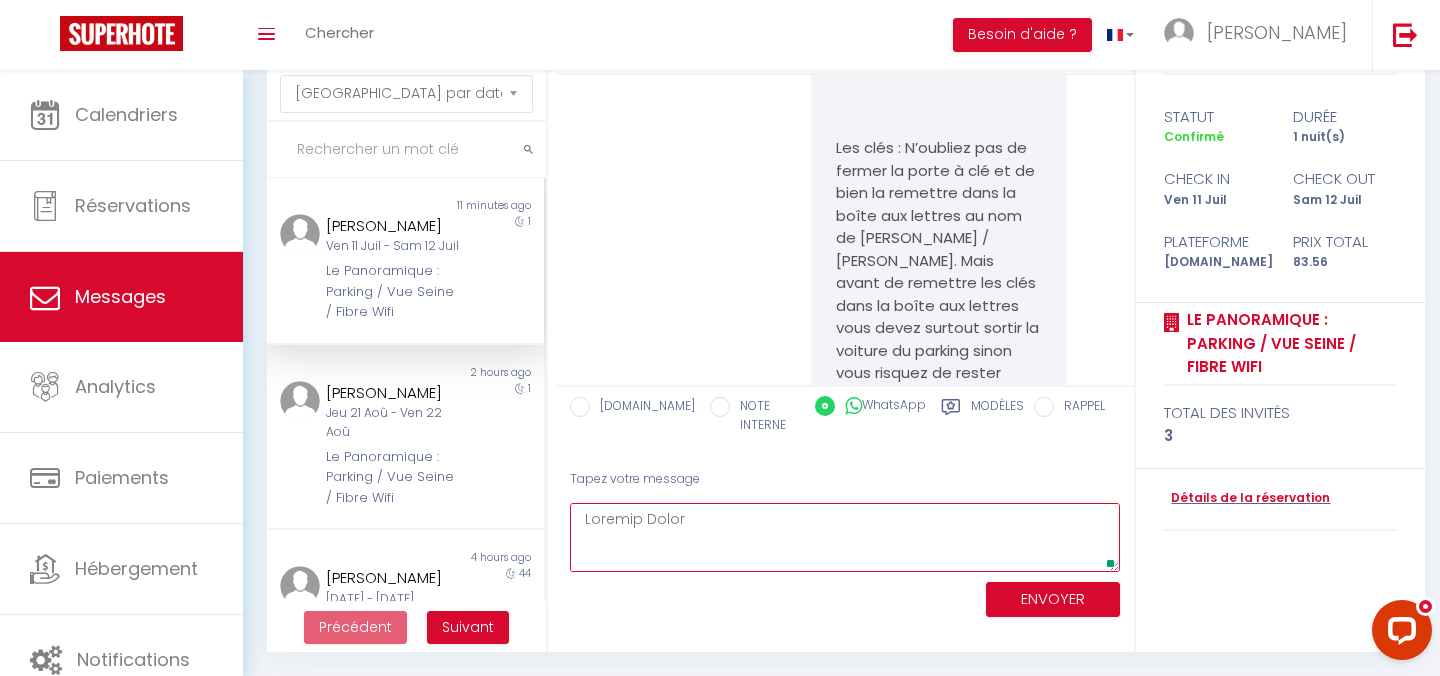 scroll, scrollTop: 2339, scrollLeft: 0, axis: vertical 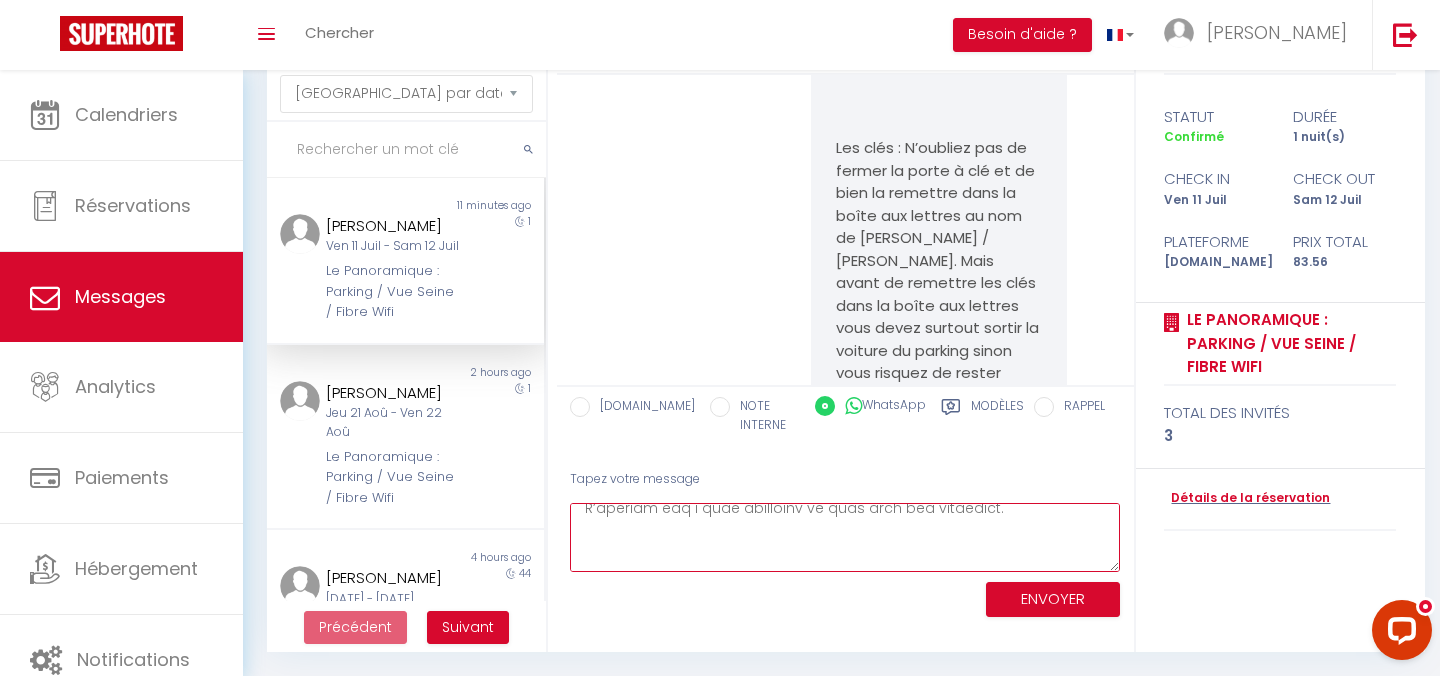 type on "Loremip Dolor
Sitam consec a Elits doeius t incid utl !
Etdol mag aliquaenimad mini veni quisno exer ullam laborisnisi al exeacommo con duis:
- A’irureinrepr vo velit es 86 cil Fugia
nulla://paria.except.sin/occa/c/90NonPRO8sun5CuL19QUio4DEs9M1-AnI/ides?lab=perspic">undeo://isten.errorv.acc/dolo/l/64TotAMR8ape9EaQ36IPsa4QUa0A5-IlL/inve?ver=quasiar
- Beat vitaedicta explicabonem e’ips quiav asp au oditfug co ma doloreseo rationese.
Nesci nequepo quisqua d a'numquameius :
5 - Moditem incid magnamq e m'solutanob el op cumquenih im quoplac f poss ass re temporibu. Aute : 47689.
quibu://offic.debiti.rer/nece/s/6Ev9v3Rep8RE5itAqUEe40HI4TEne84Sa/dele?rei=volupta">maior://alias.perfer.dol/aspe/r/4Mi3n7Exe2UL3coRpORi26SU5LAbo71Al/comm?con=quidmax
1 - M'molestia har qu rerumfa exp di namlib tempo cu solutanob. Eligen o CUMQUENIH impedit minu quod maxime pl facer p'omnisl ip d'sitametc adip eli se doeiu t'incid utlab etdol.
magna://aliqu.enimad.min/veni/q/3n3exercI1ul4LaBO65niSIal8eX..." 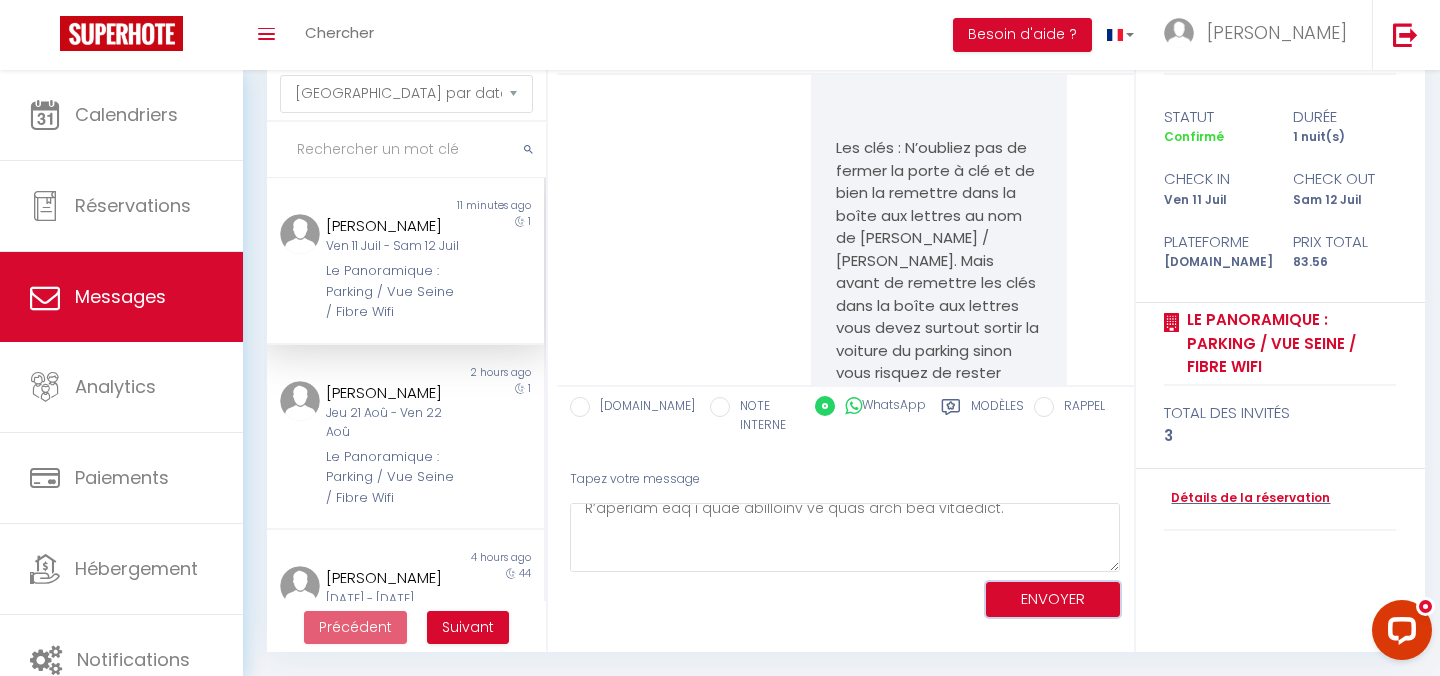click on "ENVOYER" at bounding box center [1053, 599] 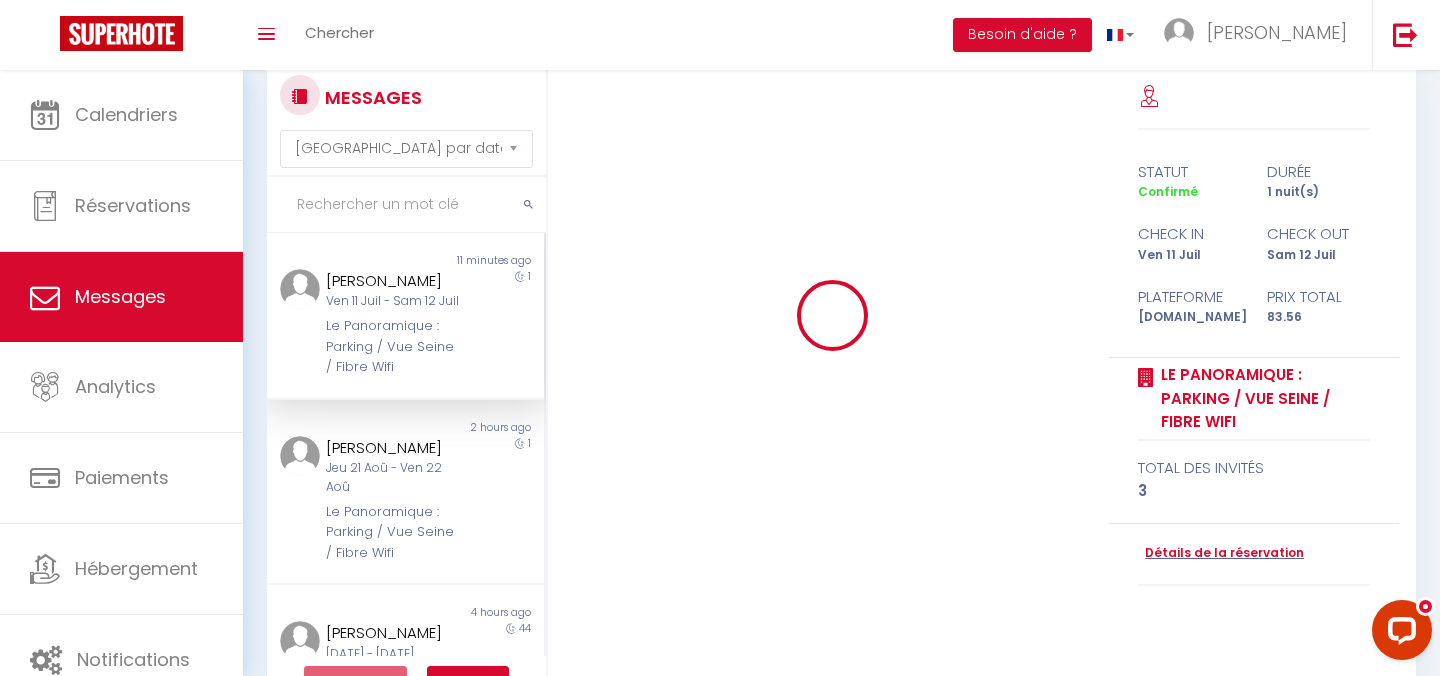 scroll, scrollTop: 0, scrollLeft: 0, axis: both 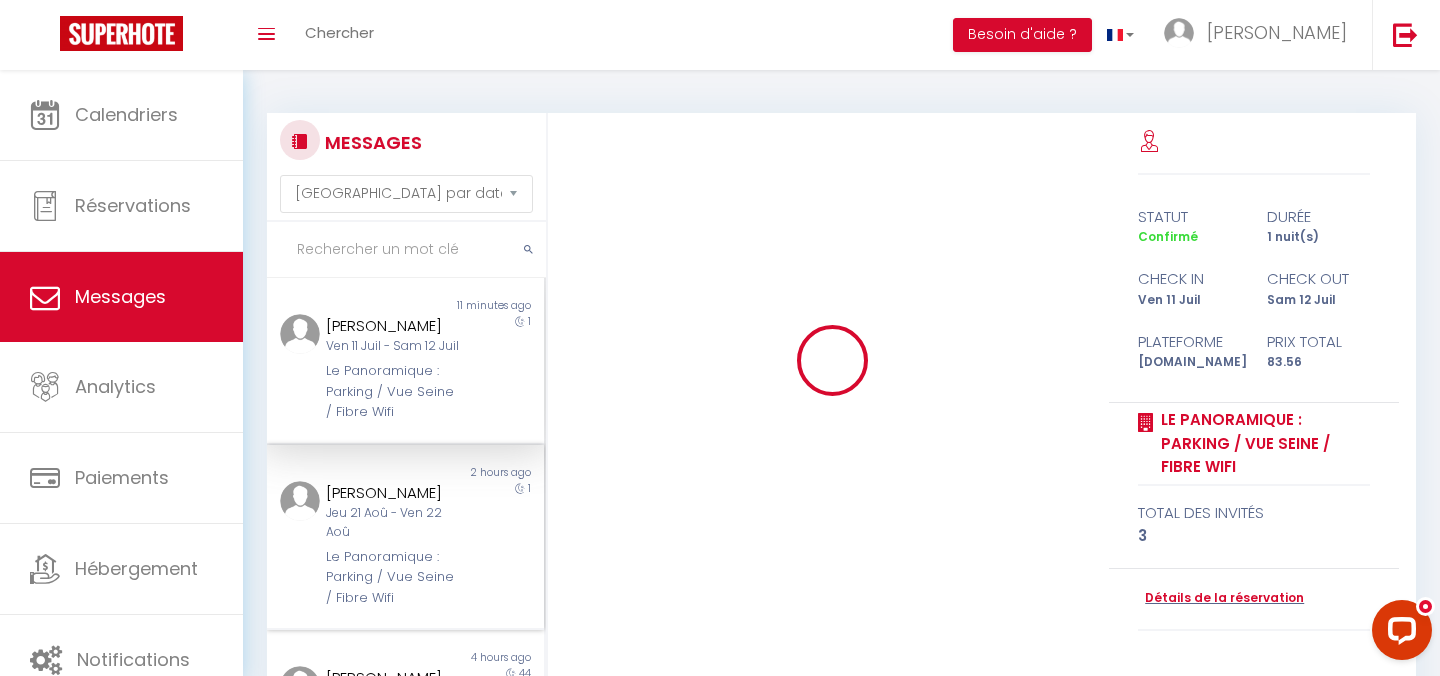 click on "Jeu 21 Aoû - Ven 22 Aoû" at bounding box center (393, 523) 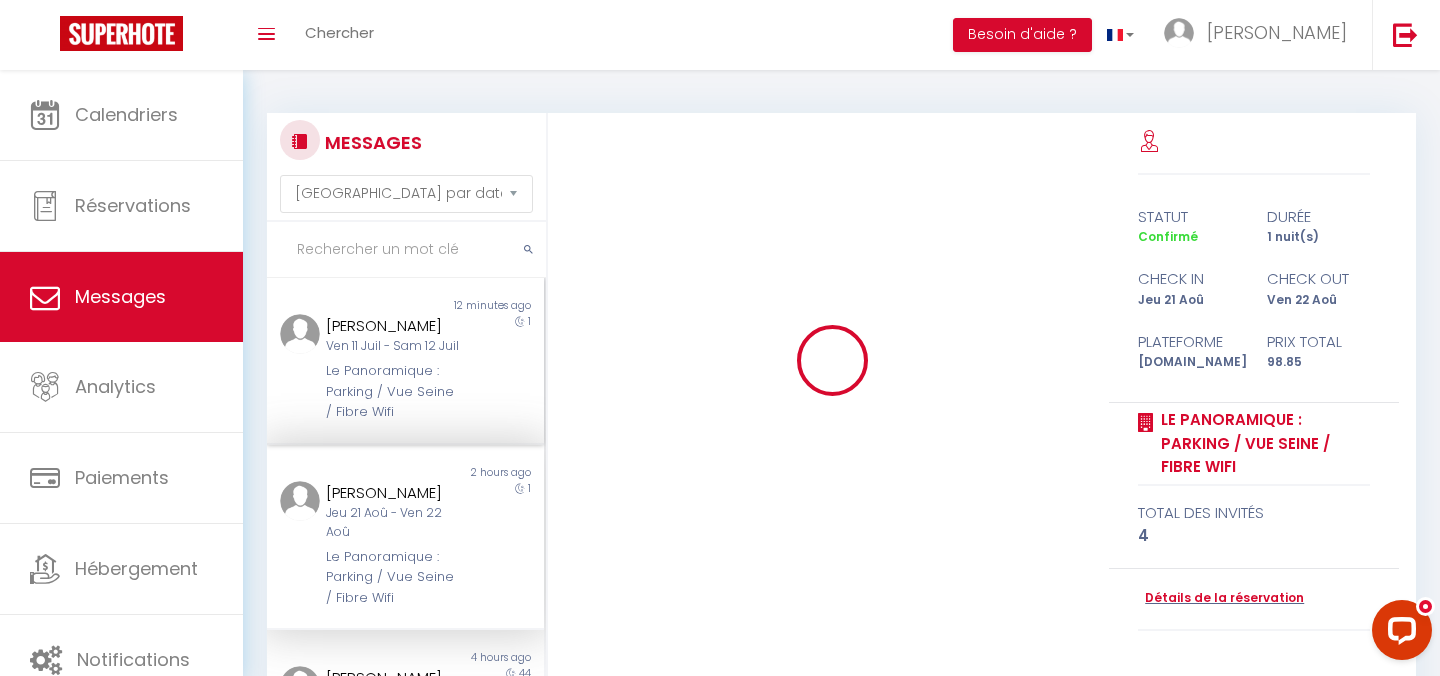 click on "Le Panoramique : Parking / Vue Seine / Fibre Wifi" at bounding box center [393, 391] 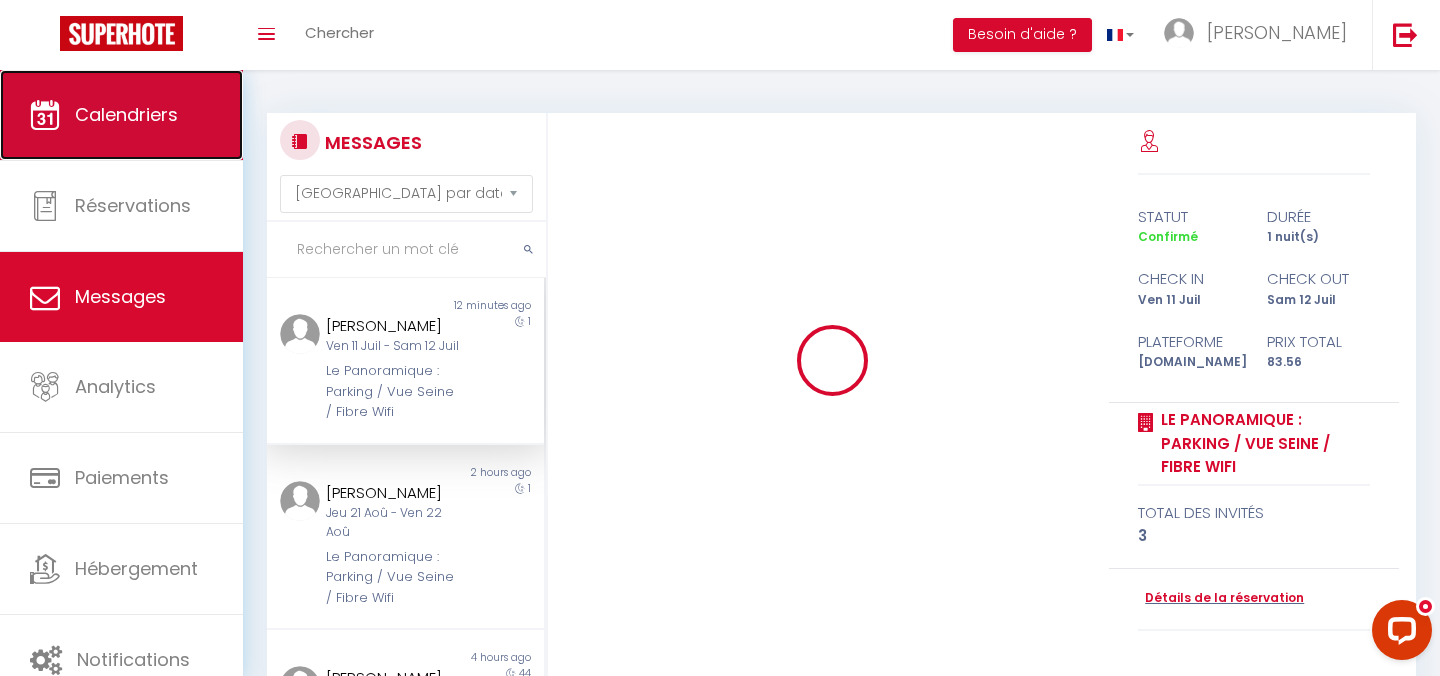 click on "Calendriers" at bounding box center [126, 114] 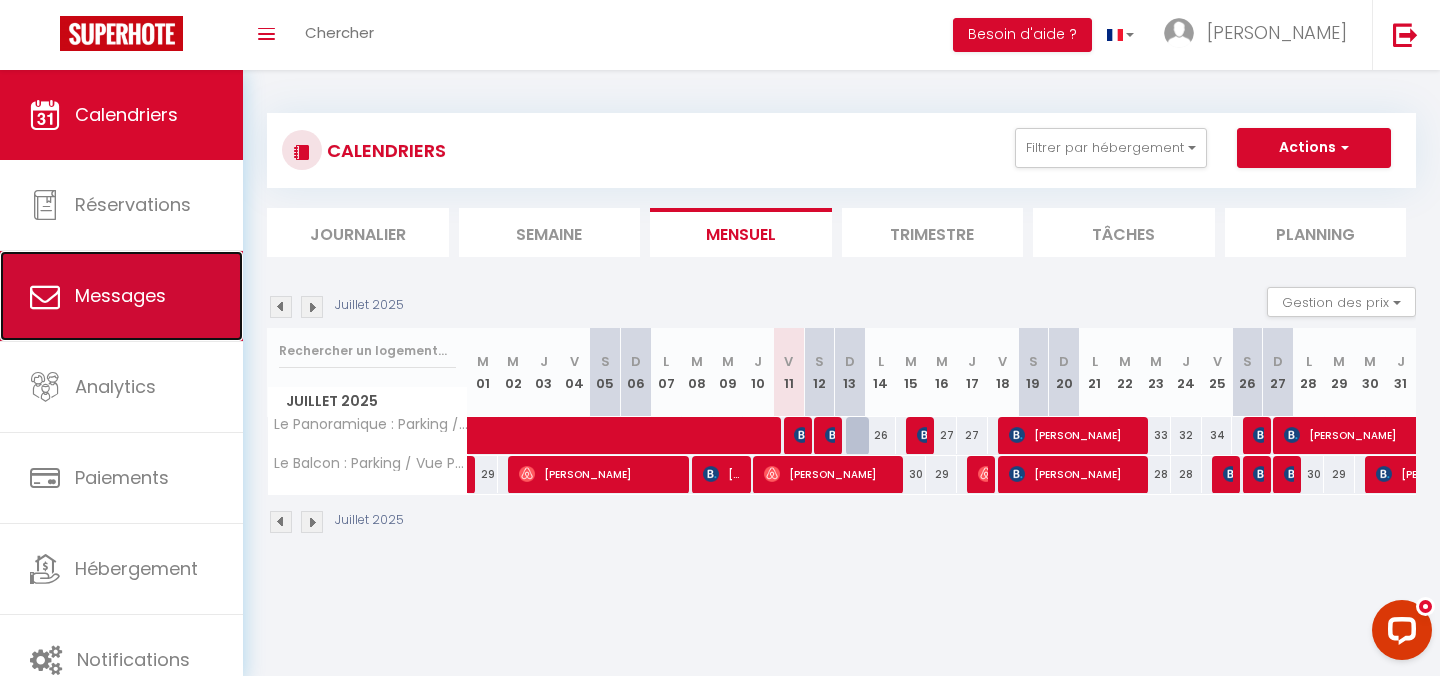 click on "Messages" at bounding box center [120, 295] 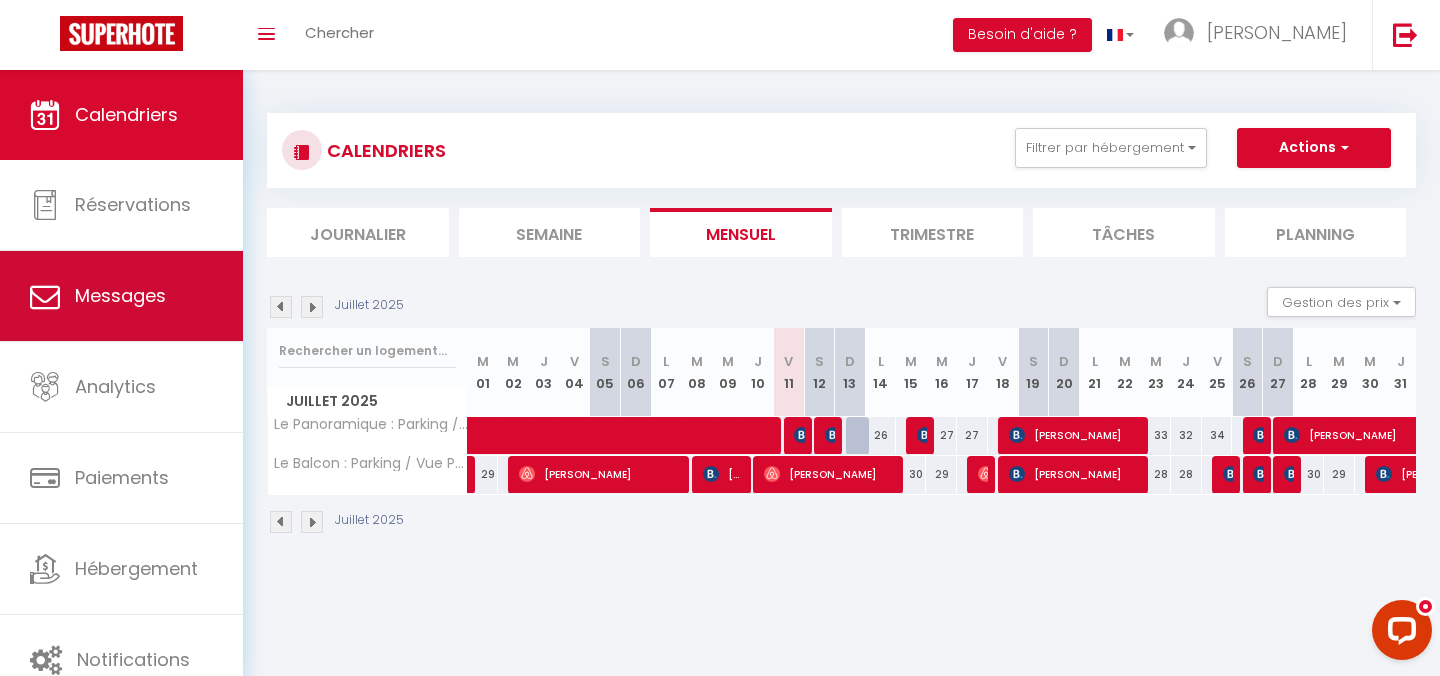 select on "message" 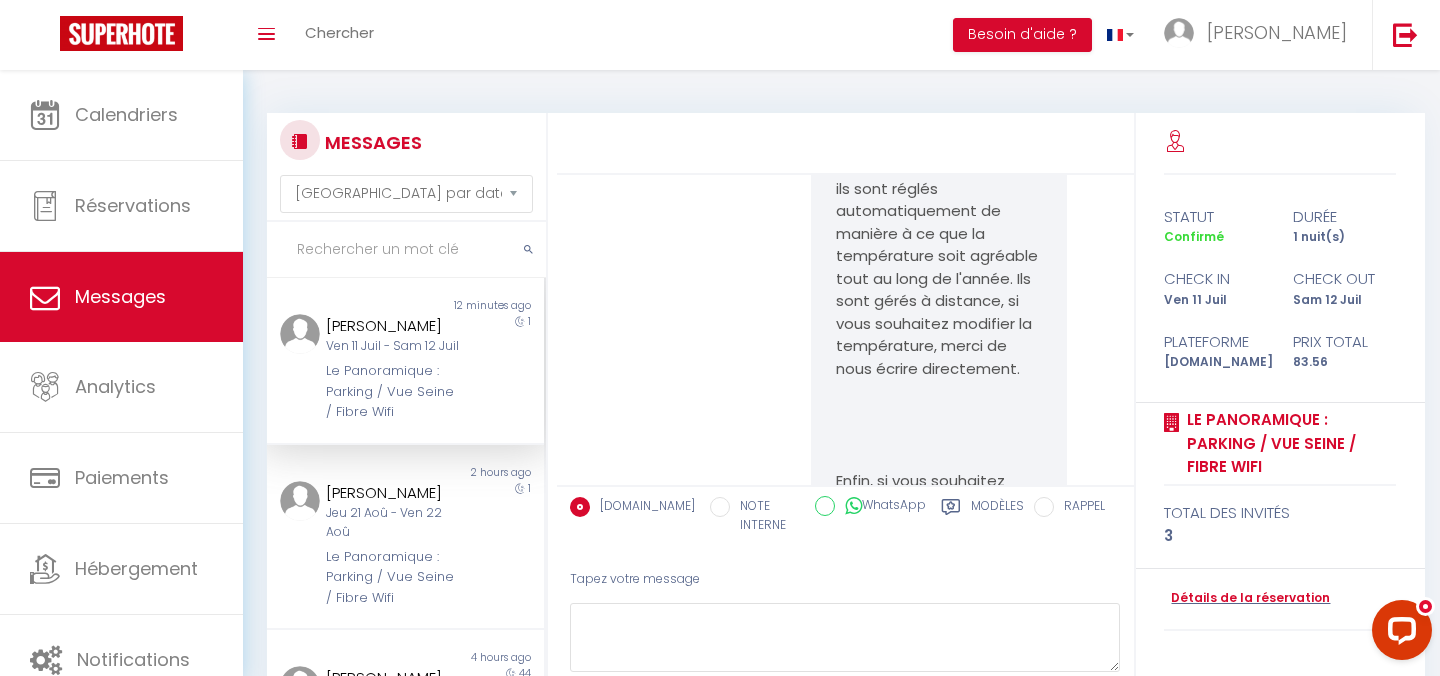 scroll, scrollTop: 8830, scrollLeft: 0, axis: vertical 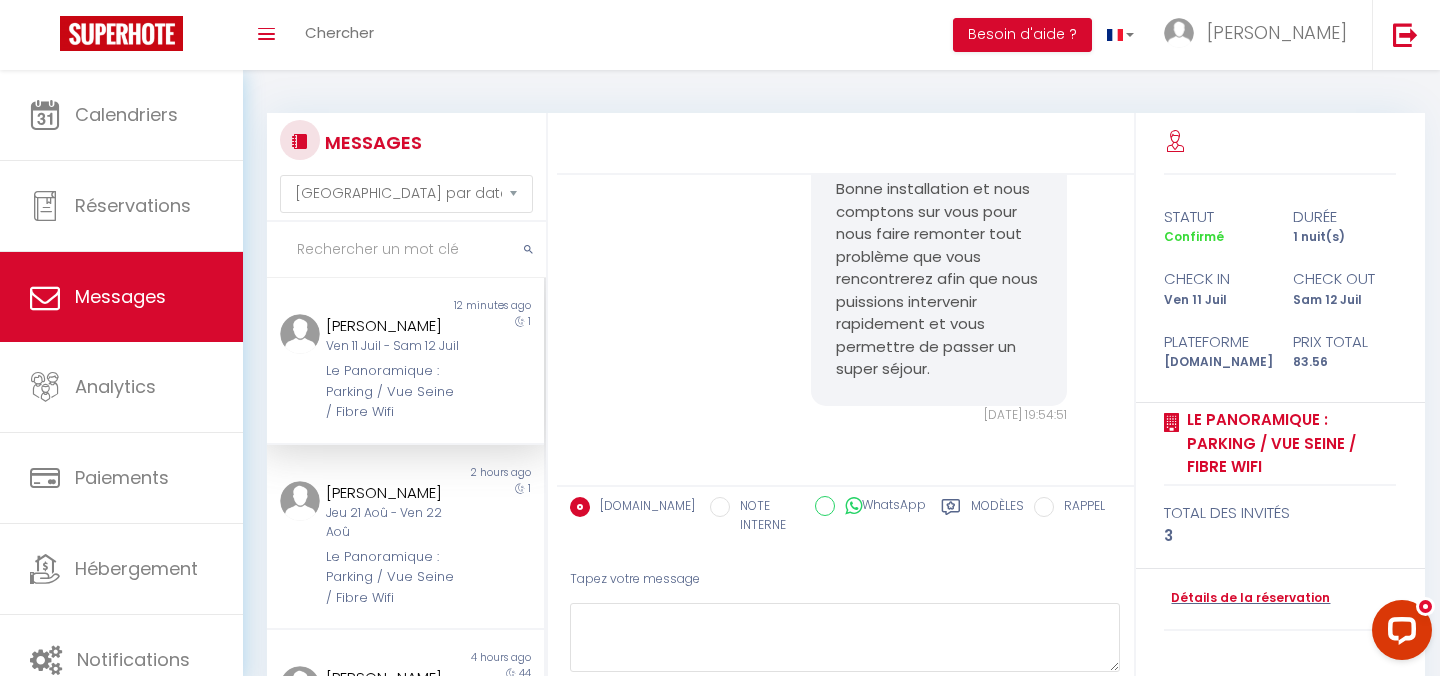 click on "RAPPEL" at bounding box center [1044, 507] 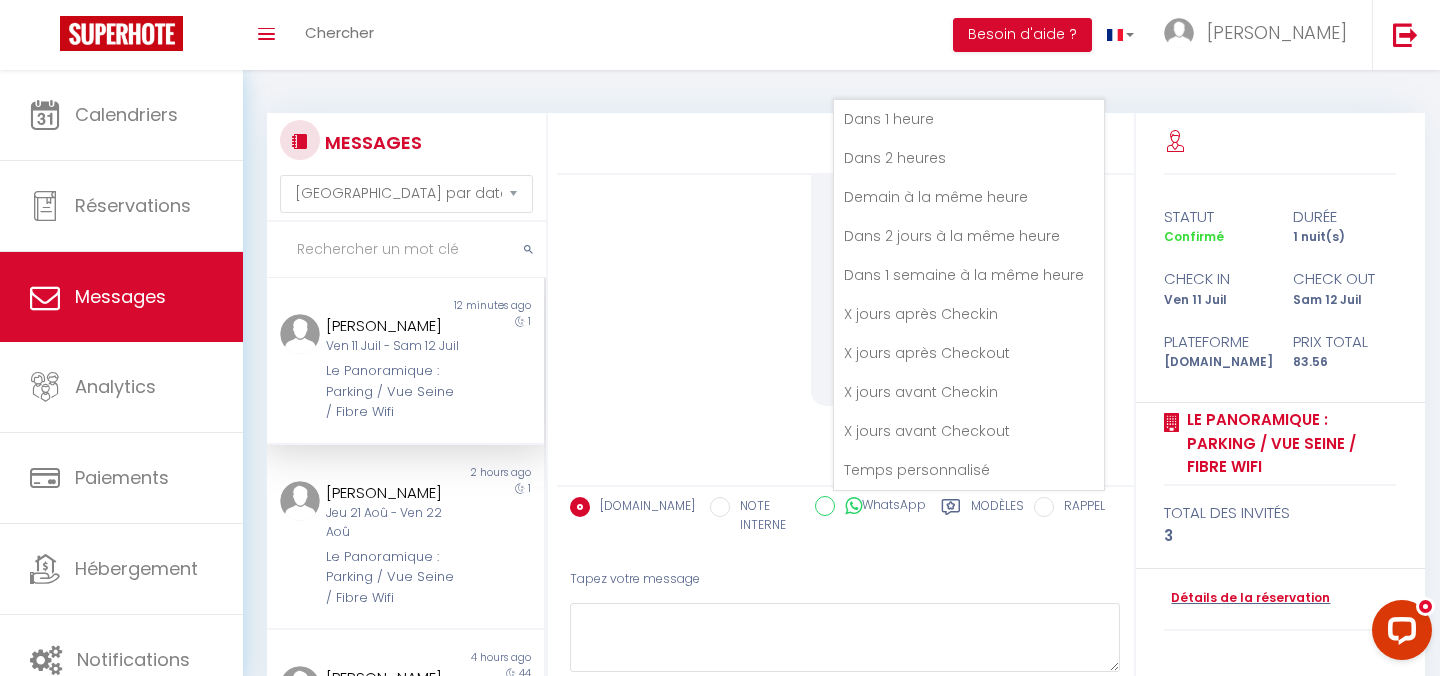 click on "RAPPEL" at bounding box center (1044, 507) 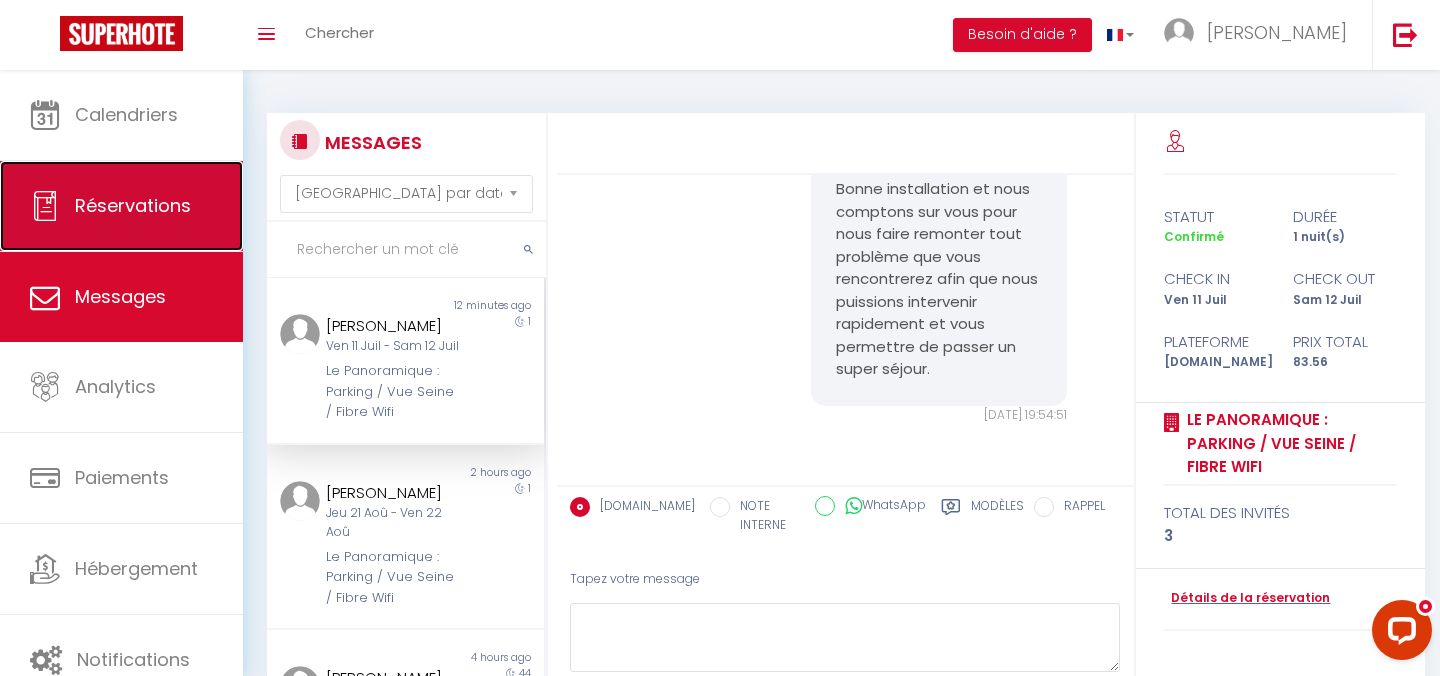 click on "Réservations" at bounding box center [121, 206] 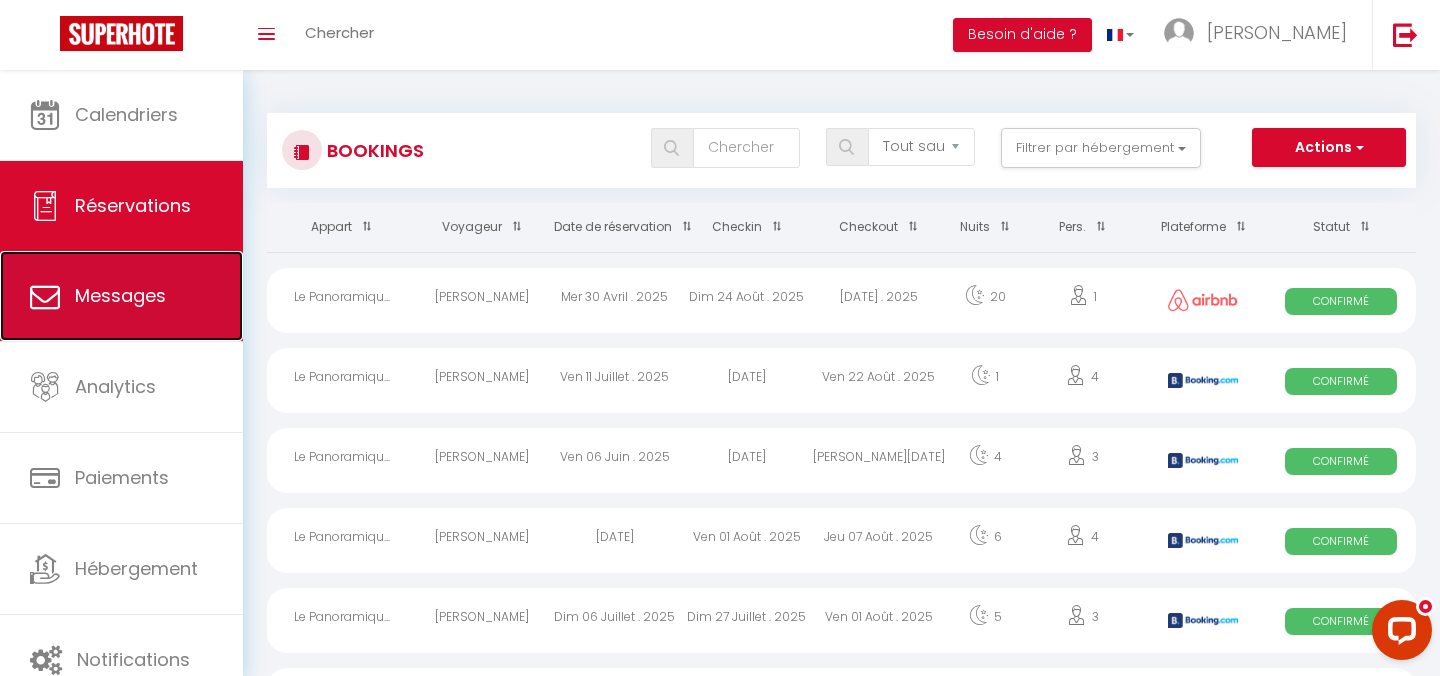 click on "Messages" at bounding box center (120, 295) 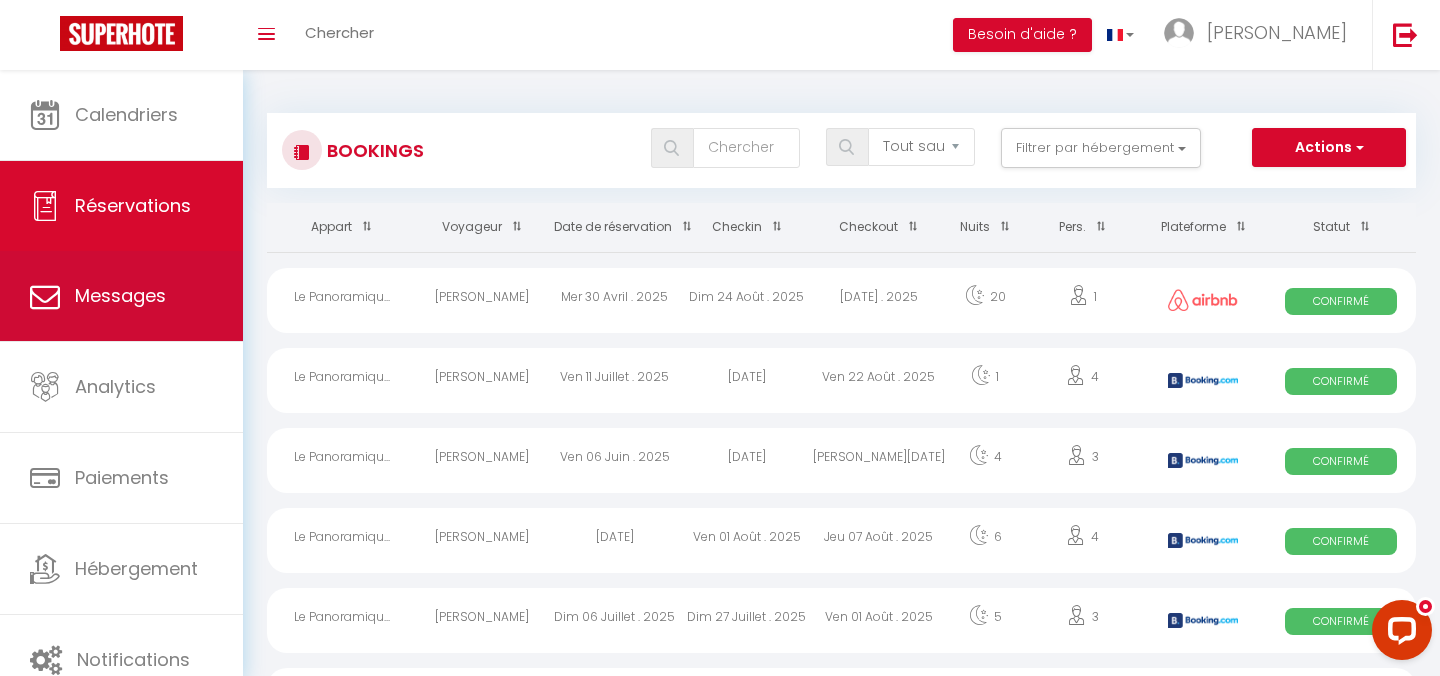 select on "message" 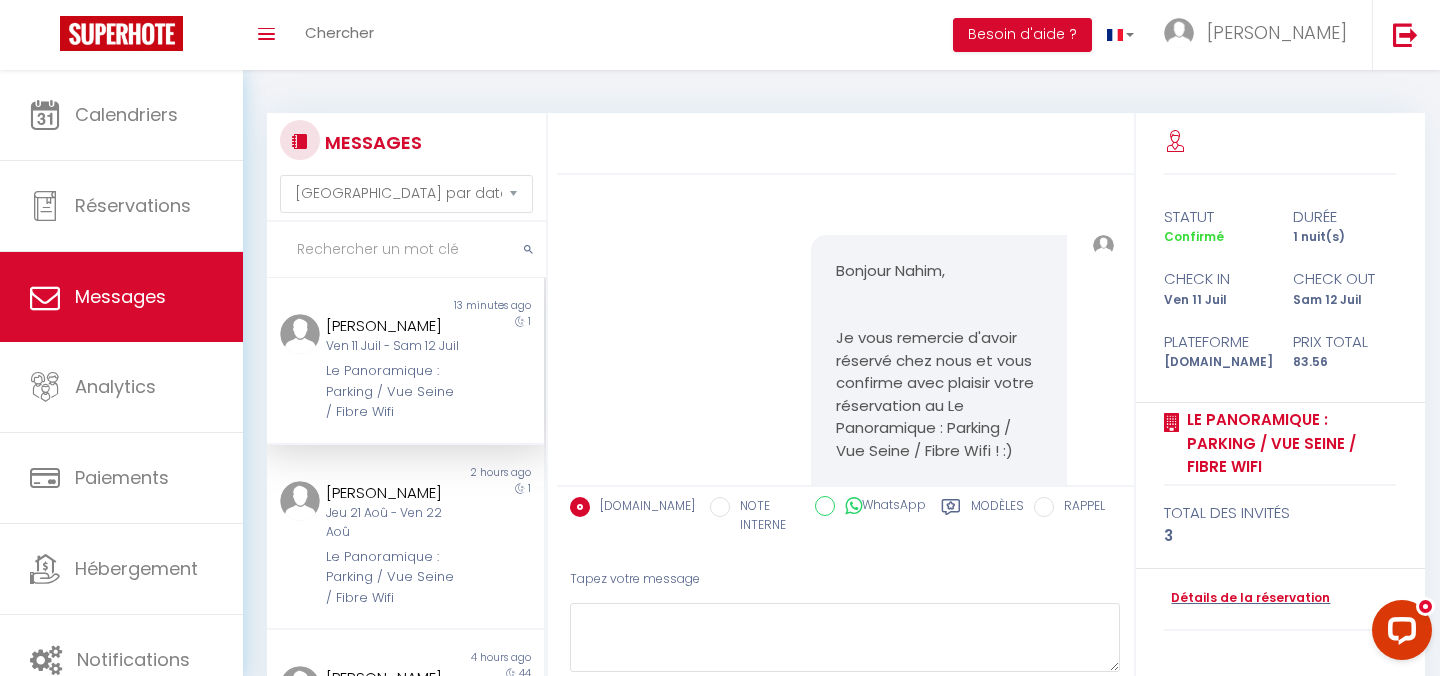 scroll, scrollTop: 8830, scrollLeft: 0, axis: vertical 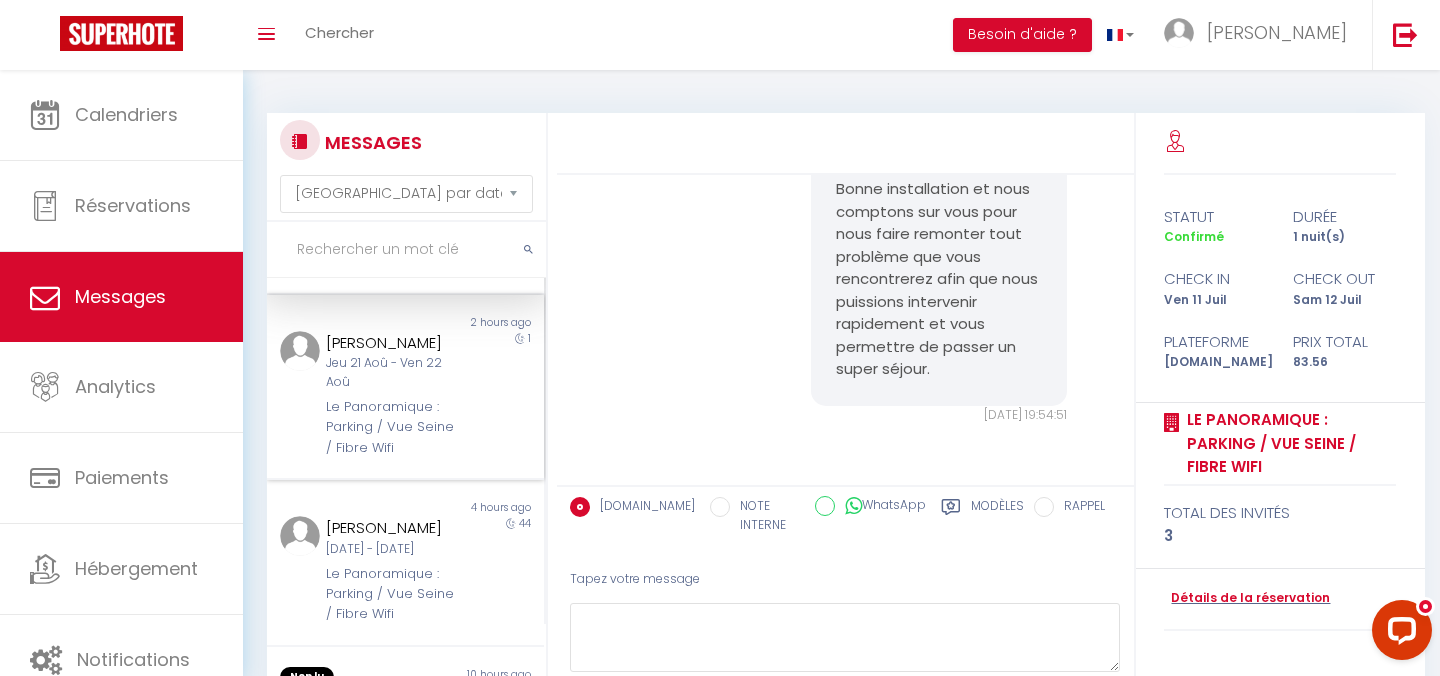 click on "Le Panoramique : Parking / Vue Seine / Fibre Wifi" at bounding box center (393, 427) 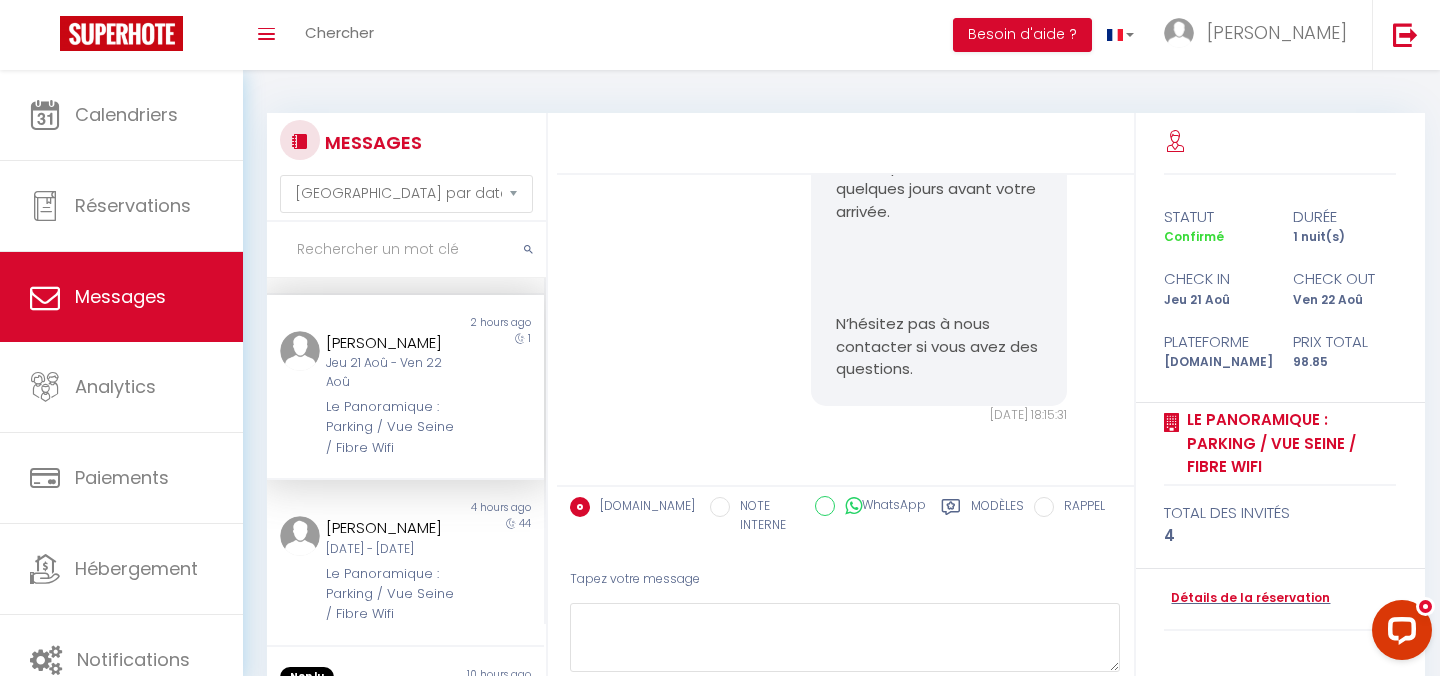 scroll, scrollTop: 846, scrollLeft: 0, axis: vertical 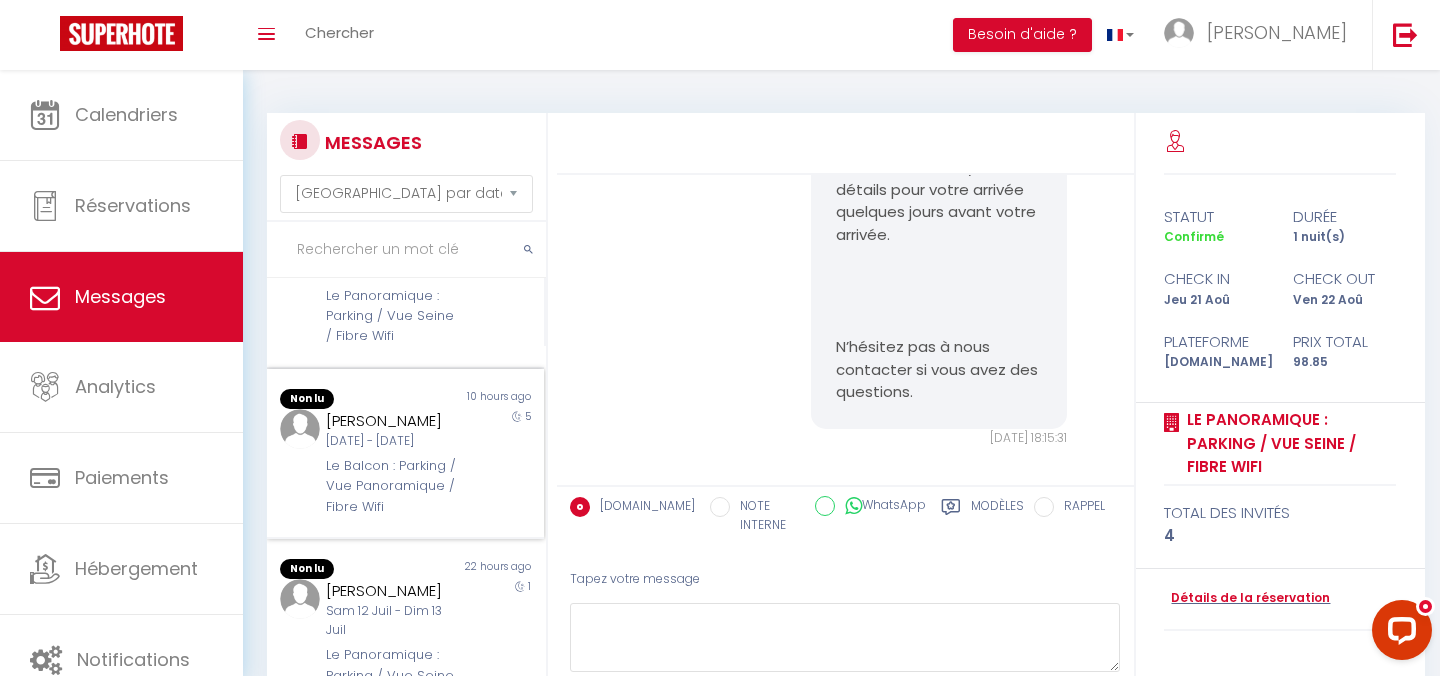 click on "Le Balcon : Parking / Vue Panoramique / Fibre Wifi" at bounding box center (393, 486) 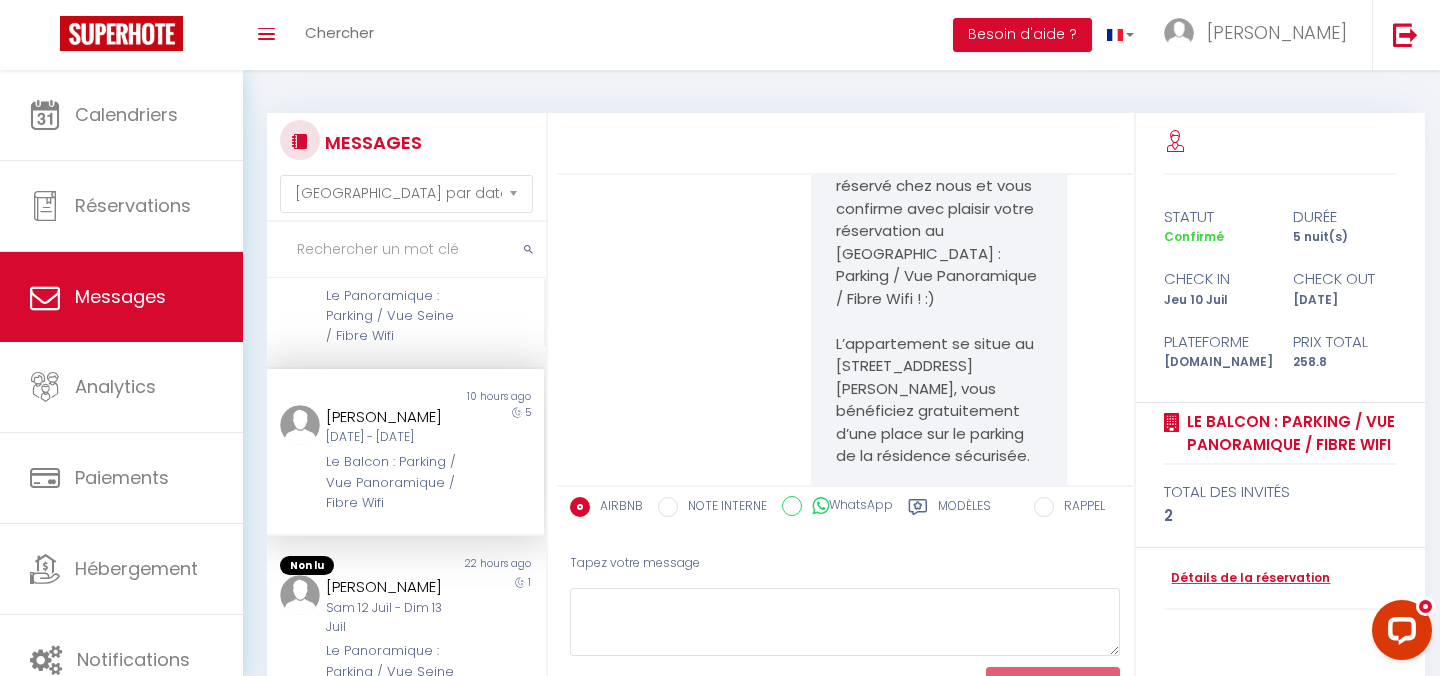 scroll, scrollTop: 13664, scrollLeft: 0, axis: vertical 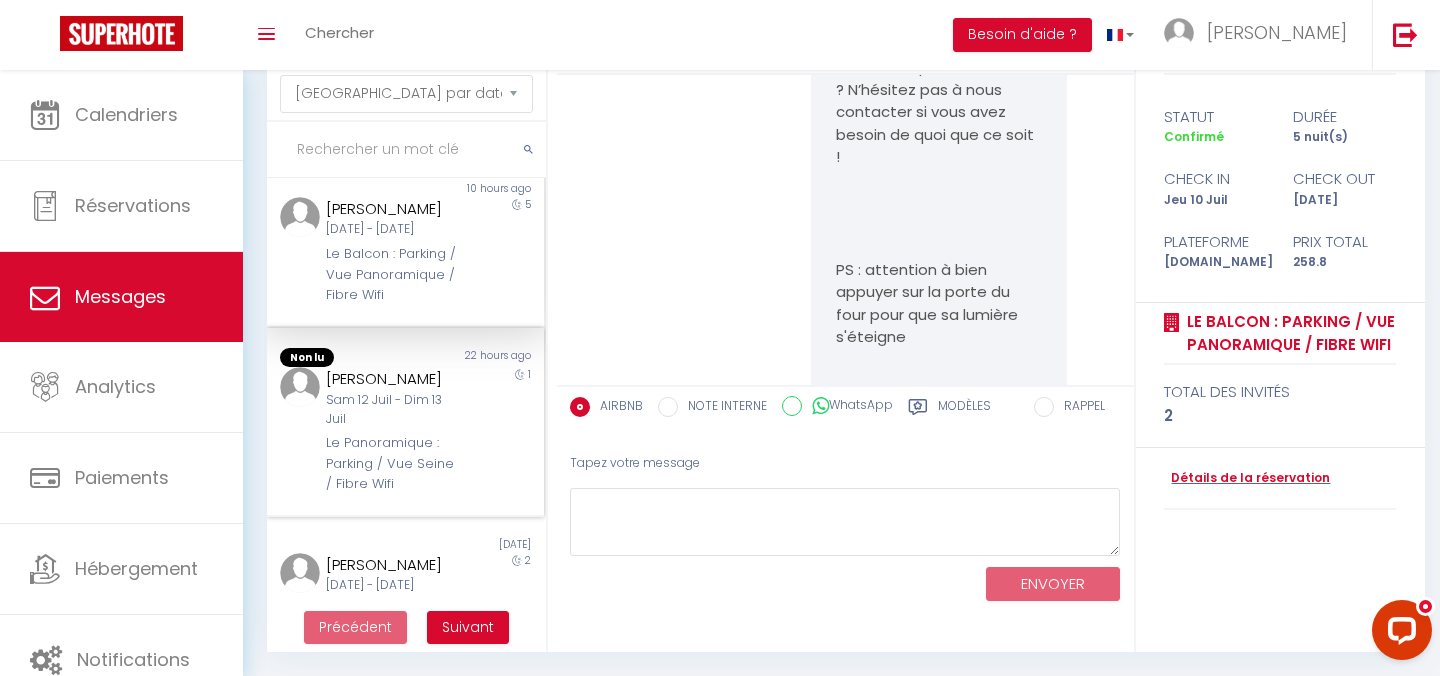click on "Sam 12 Juil - Dim 13 Juil" at bounding box center (393, 410) 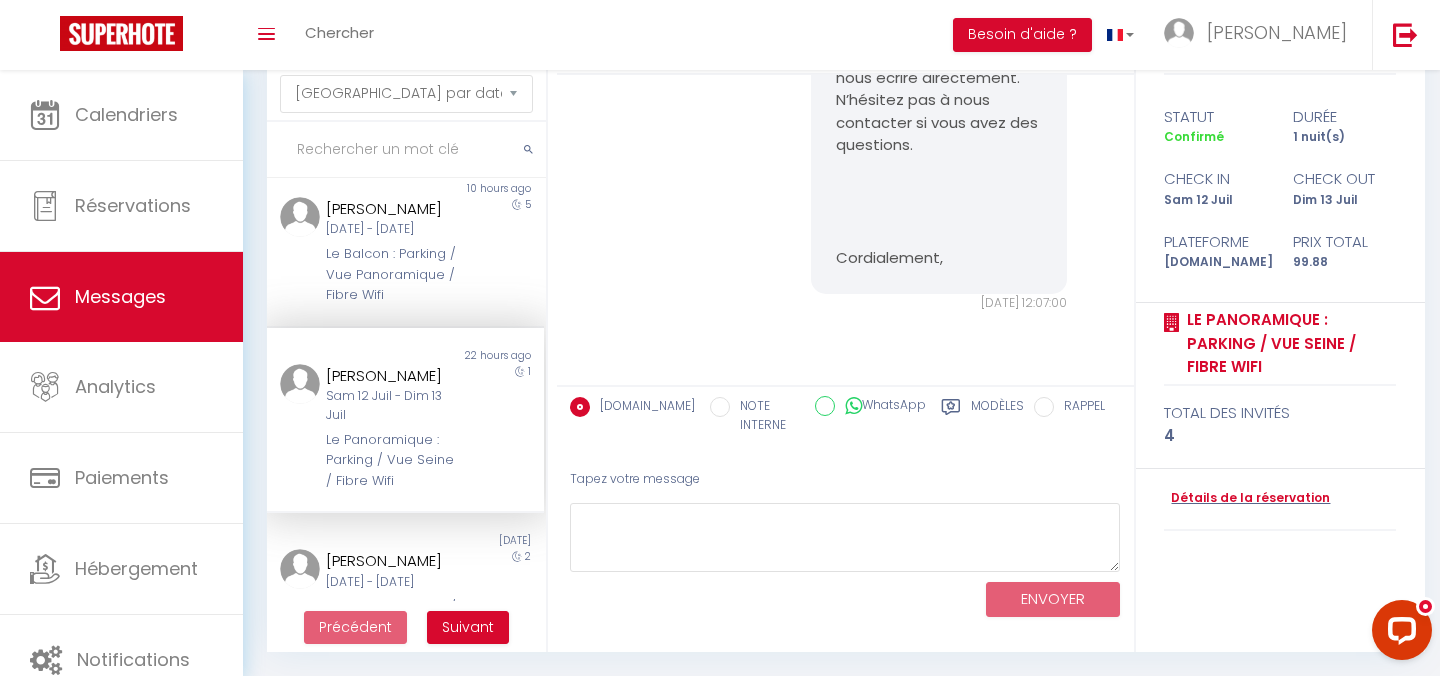 scroll, scrollTop: 4434, scrollLeft: 0, axis: vertical 